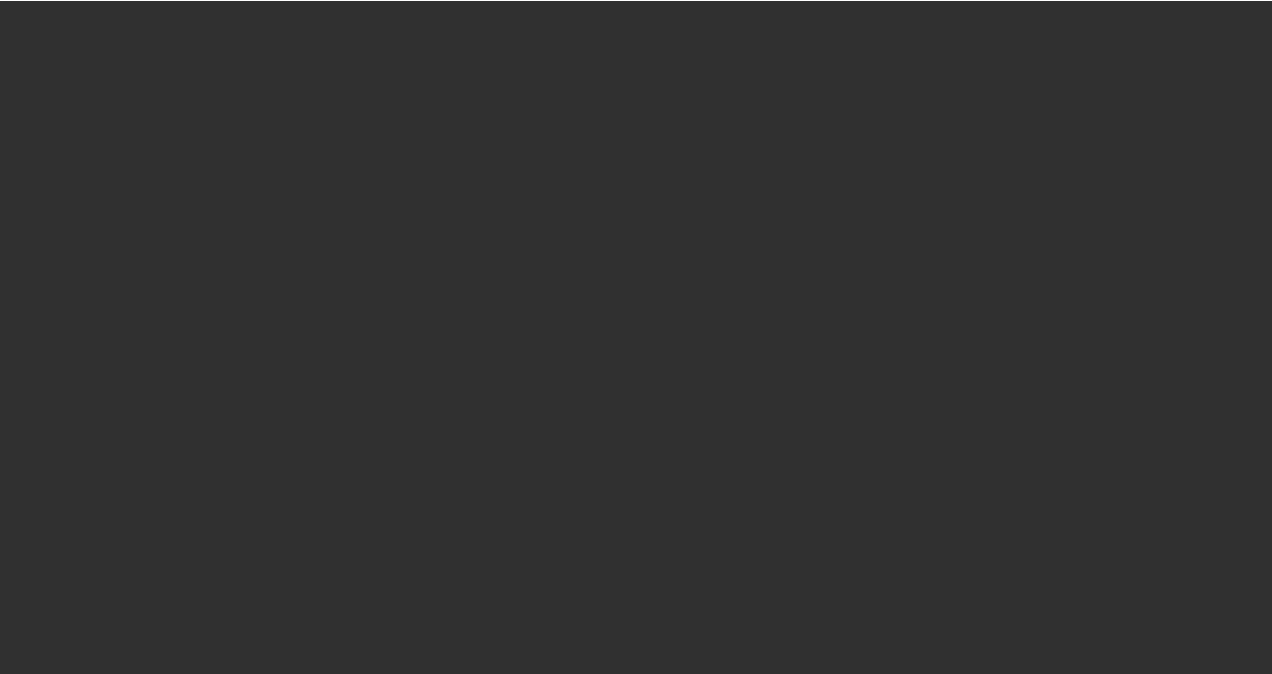 scroll, scrollTop: 0, scrollLeft: 0, axis: both 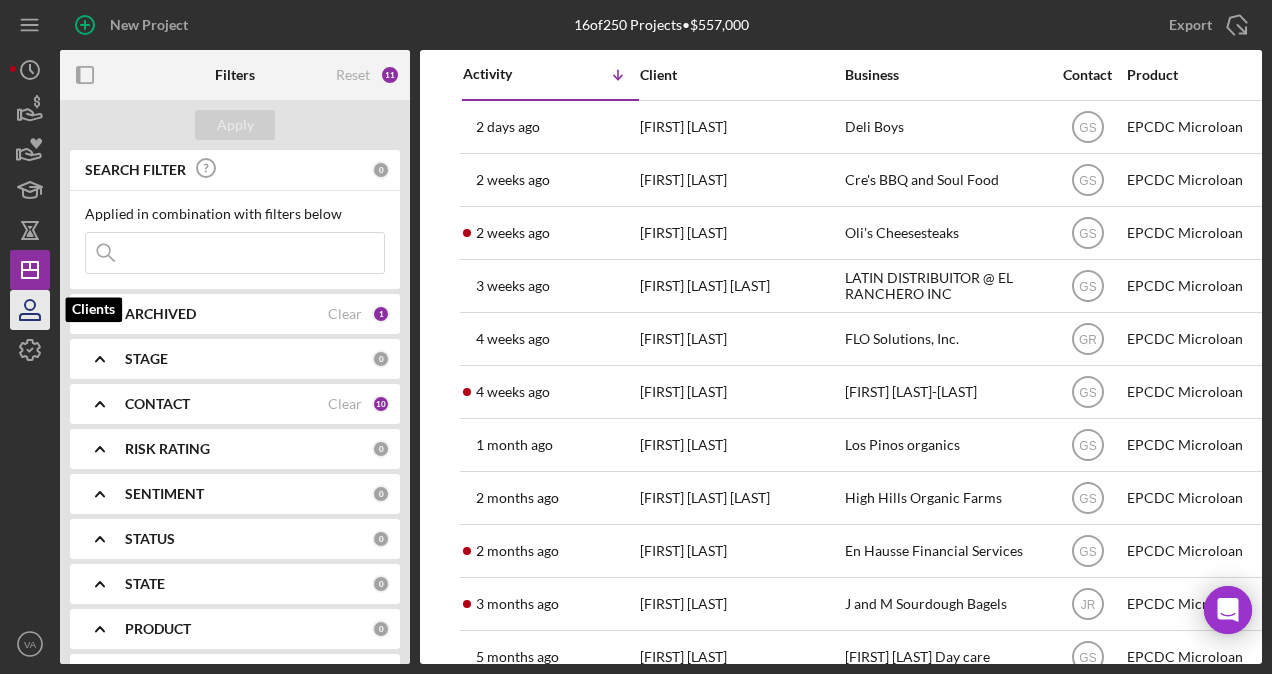 click 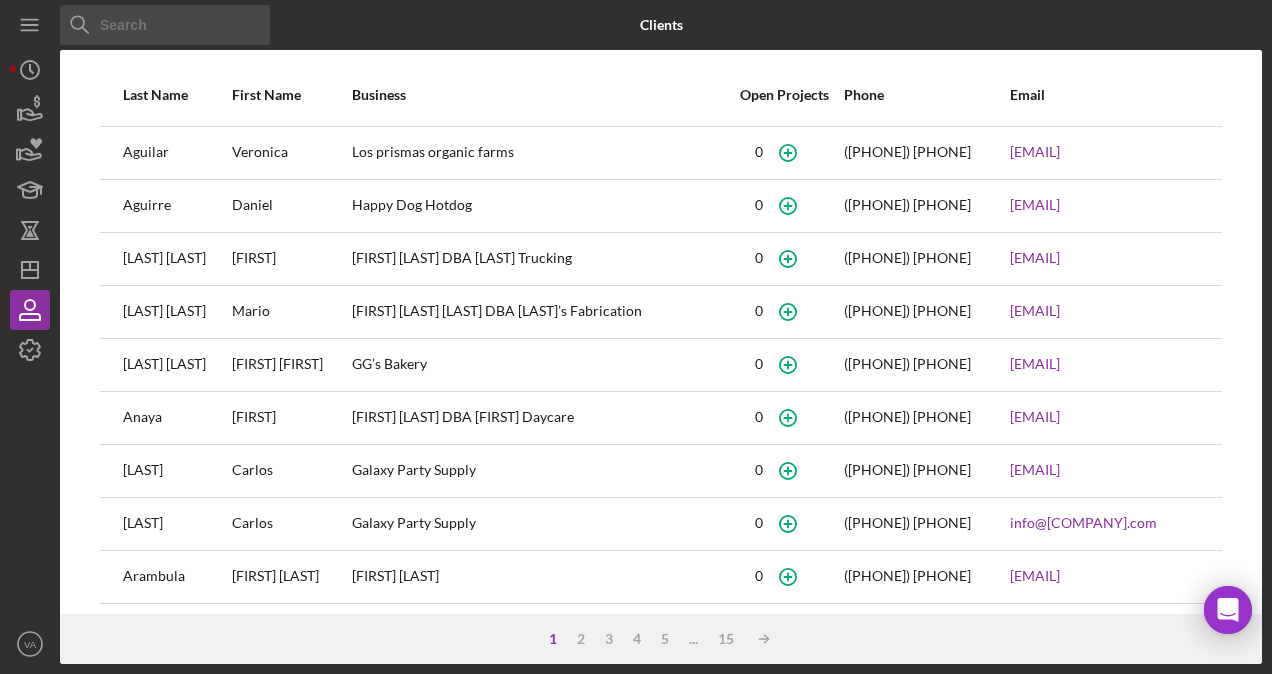 scroll, scrollTop: 316, scrollLeft: 0, axis: vertical 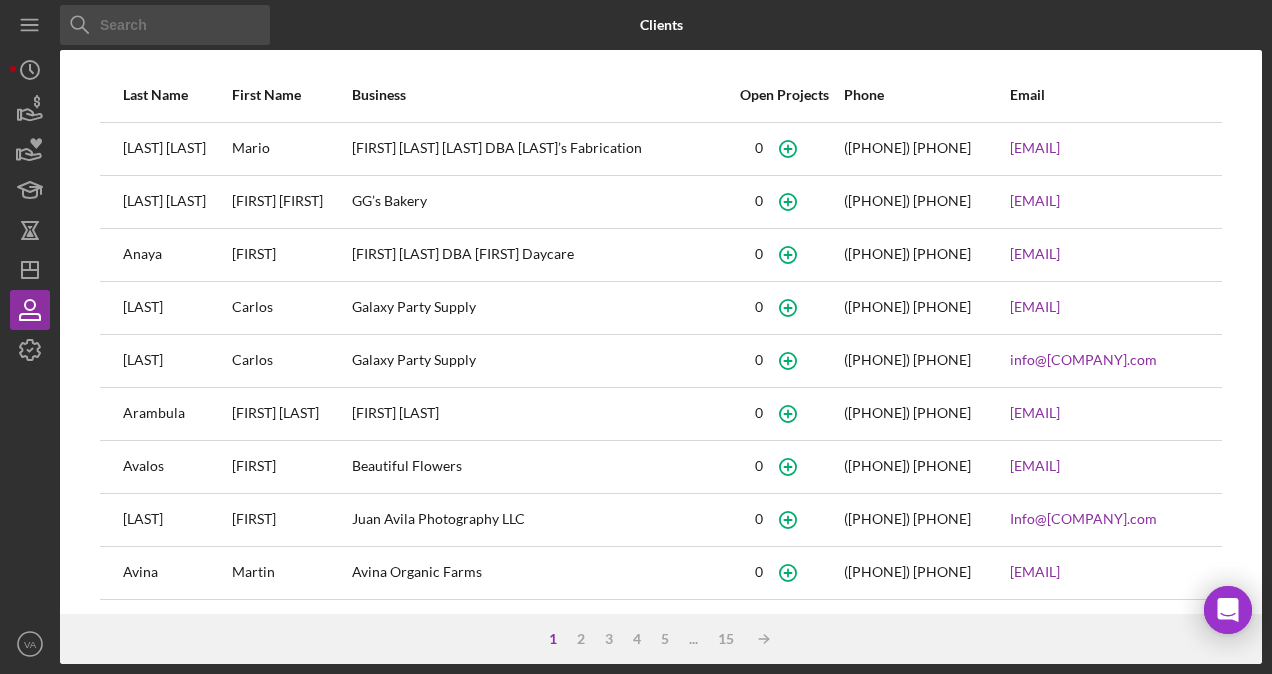 click on "Avina Organic Farms" at bounding box center (538, 573) 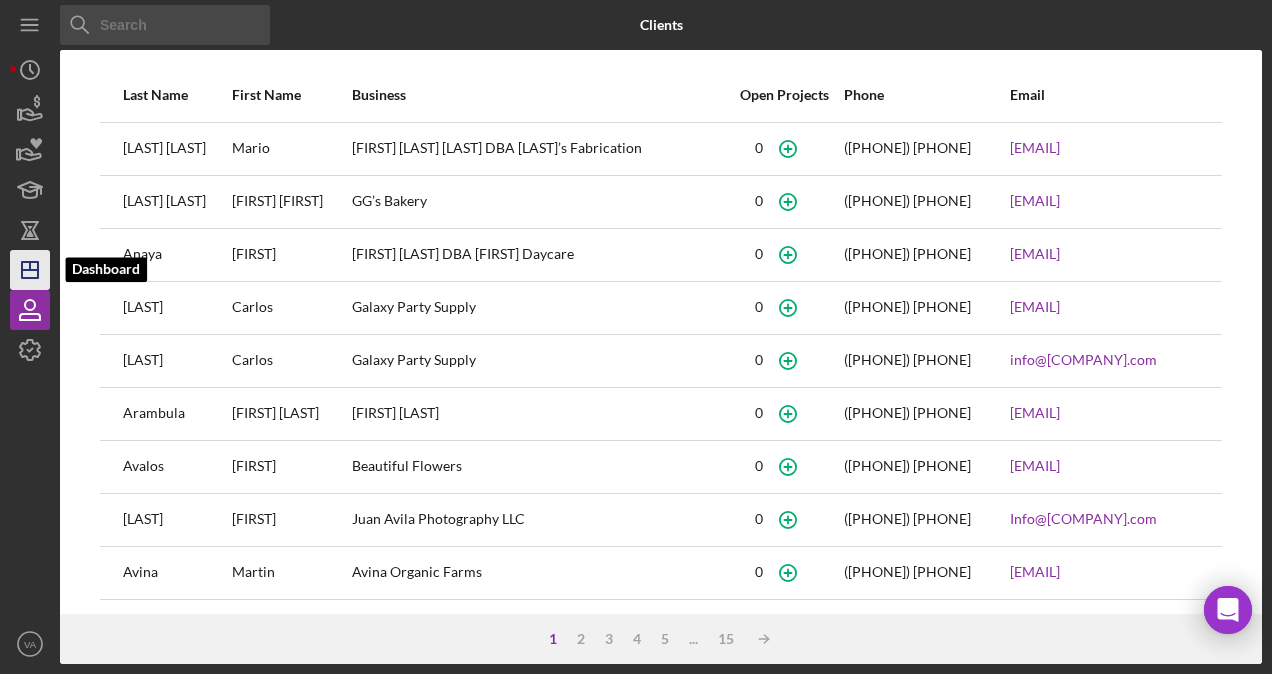 click 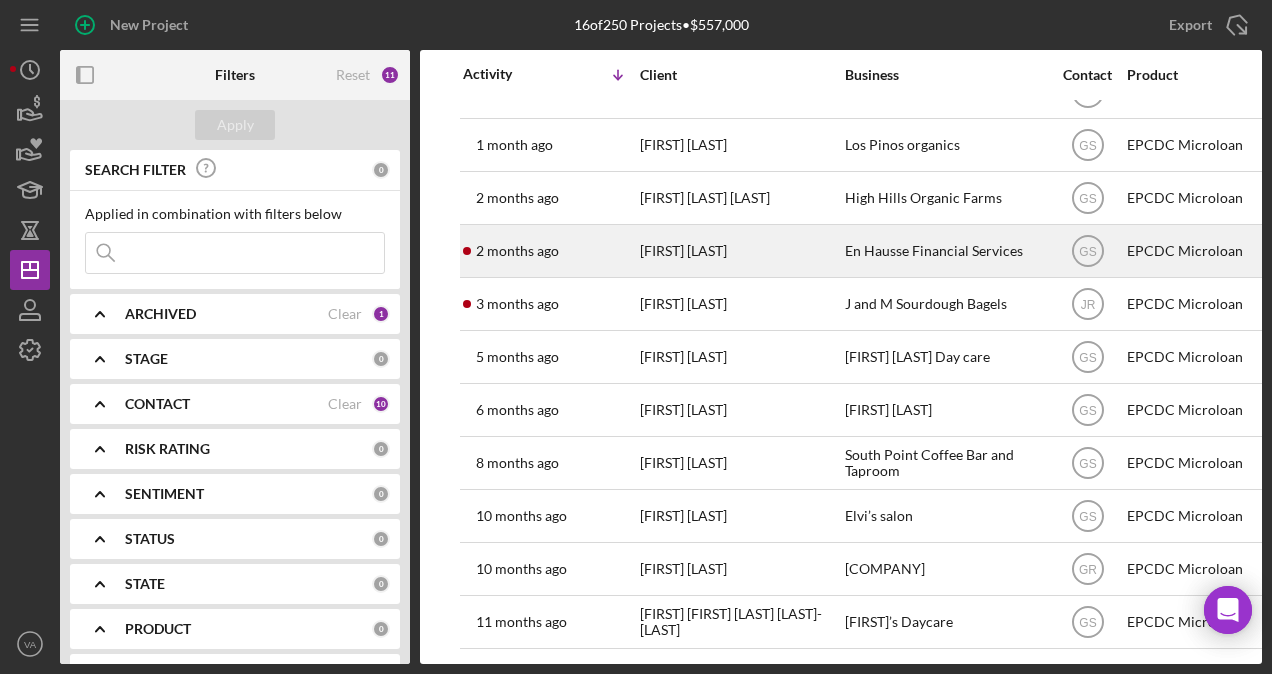 scroll, scrollTop: 315, scrollLeft: 0, axis: vertical 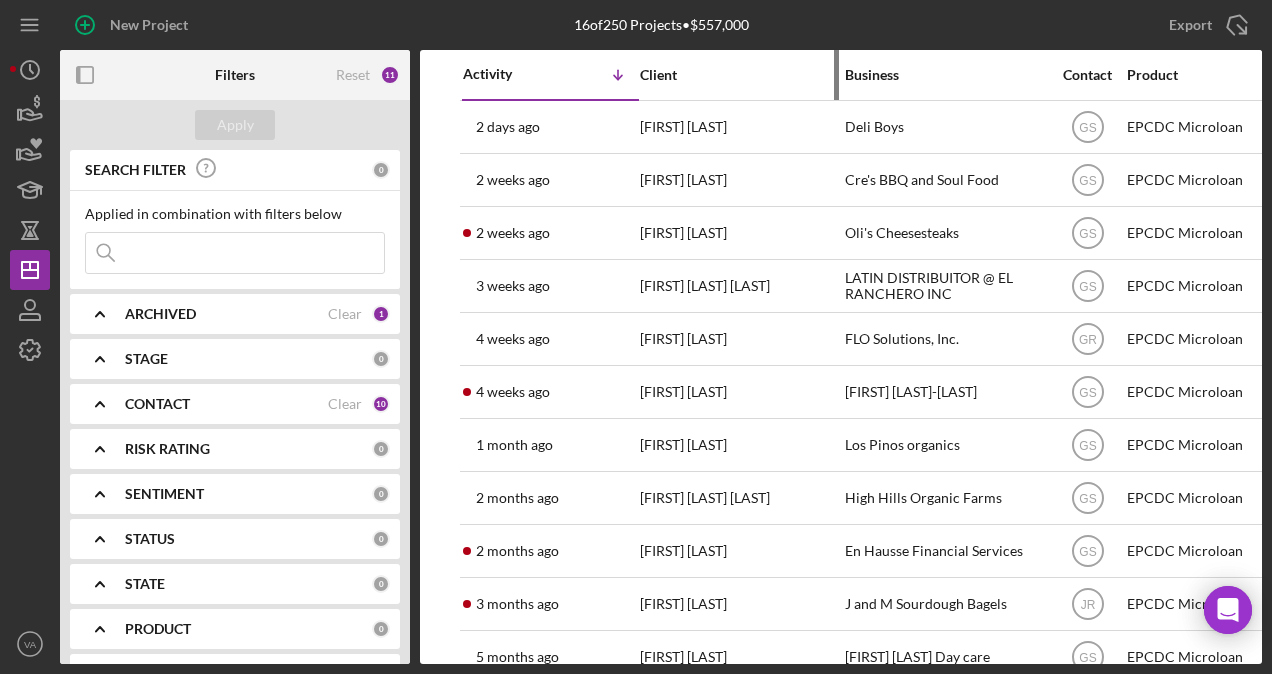 click on "Client" at bounding box center [740, 75] 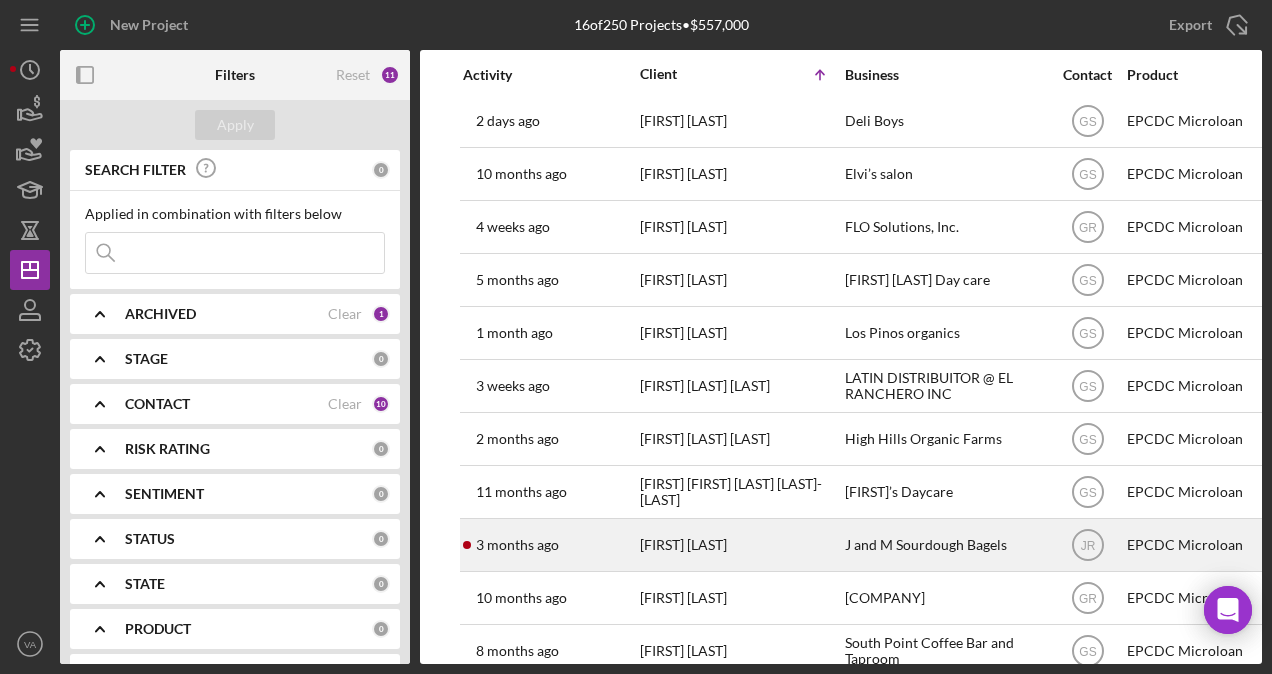 scroll, scrollTop: 315, scrollLeft: 0, axis: vertical 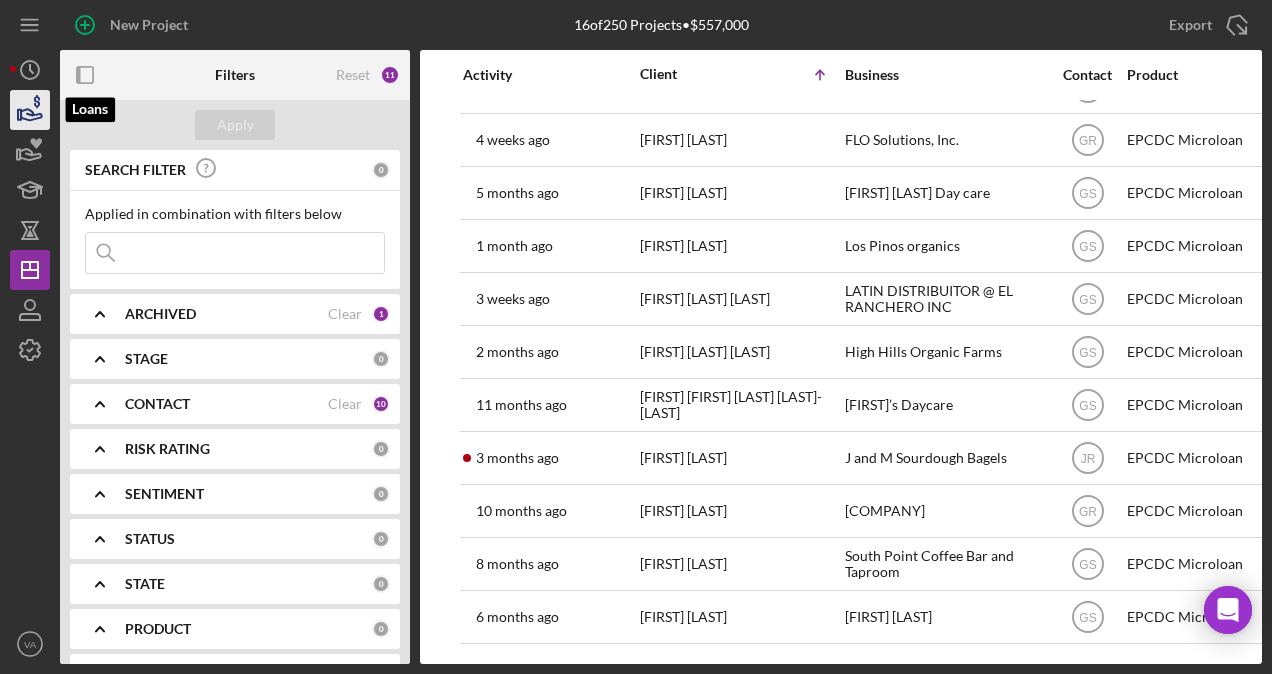 click 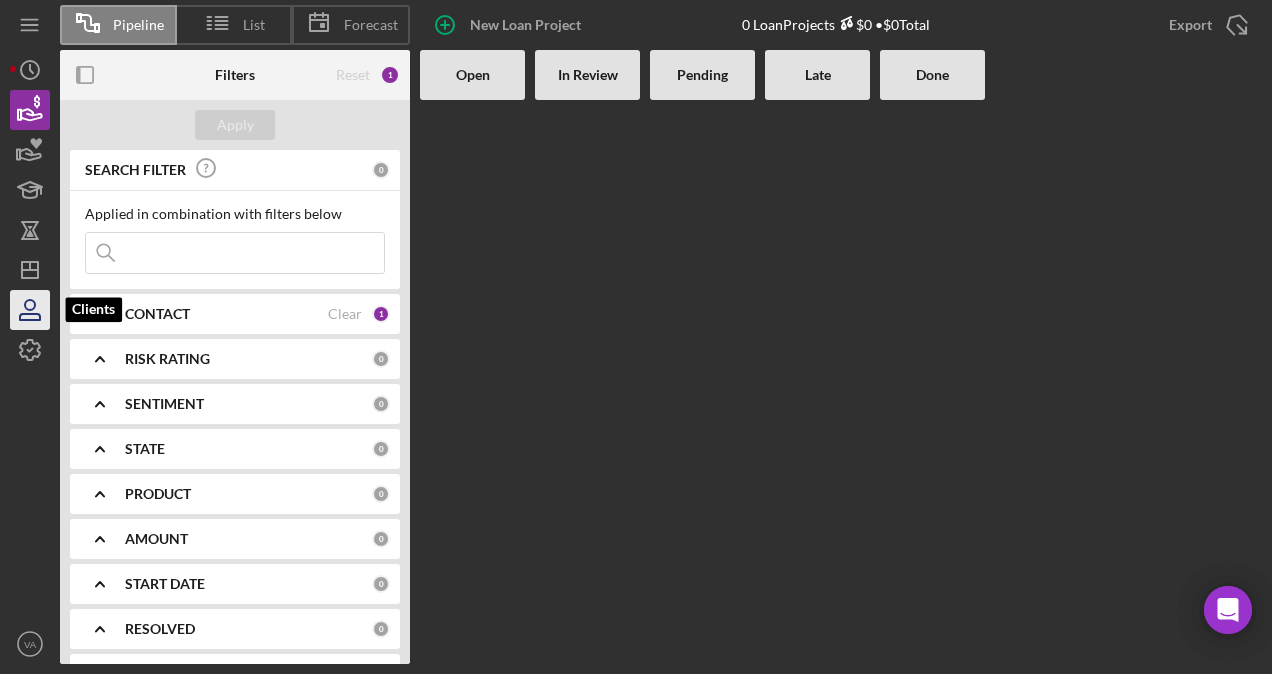 click 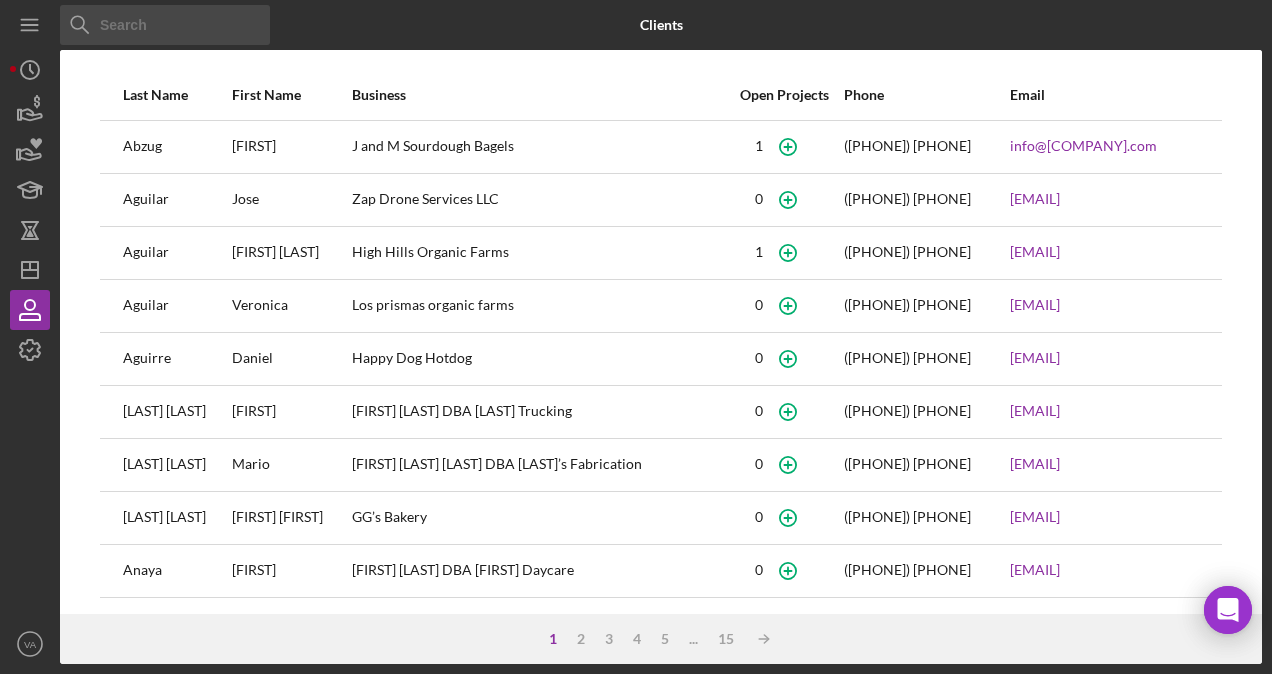 click on "Abzug" at bounding box center (176, 147) 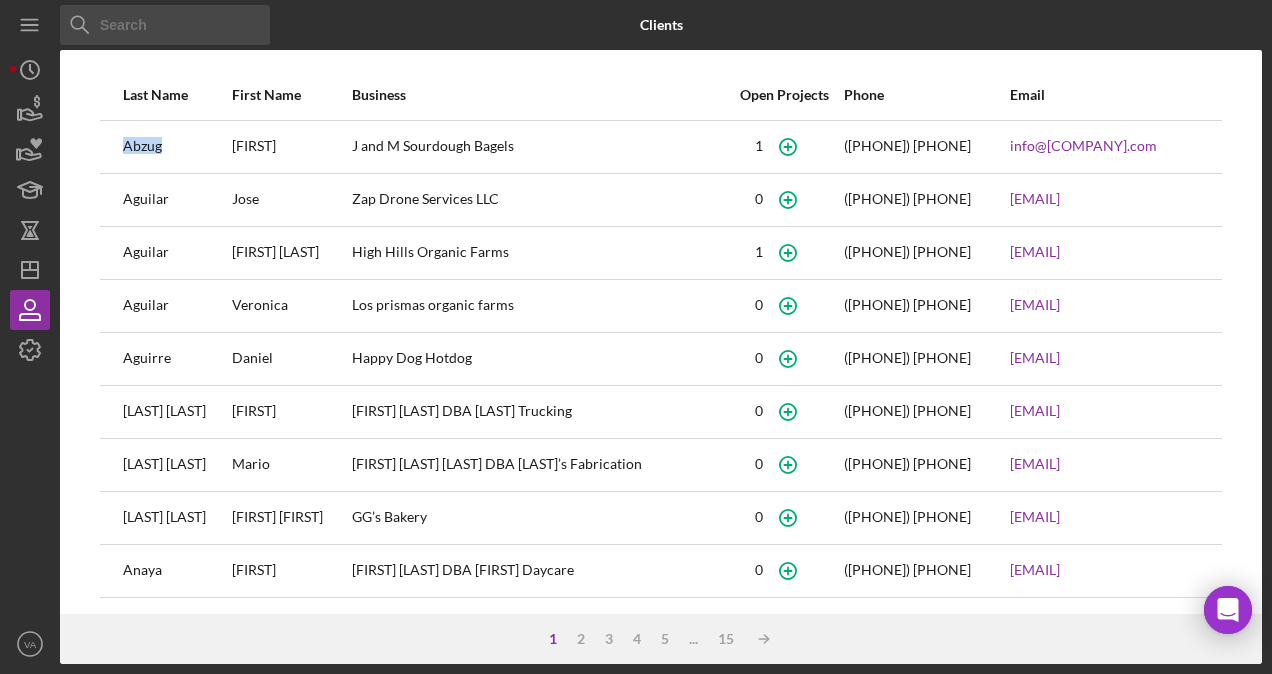 click on "Abzug" at bounding box center [176, 147] 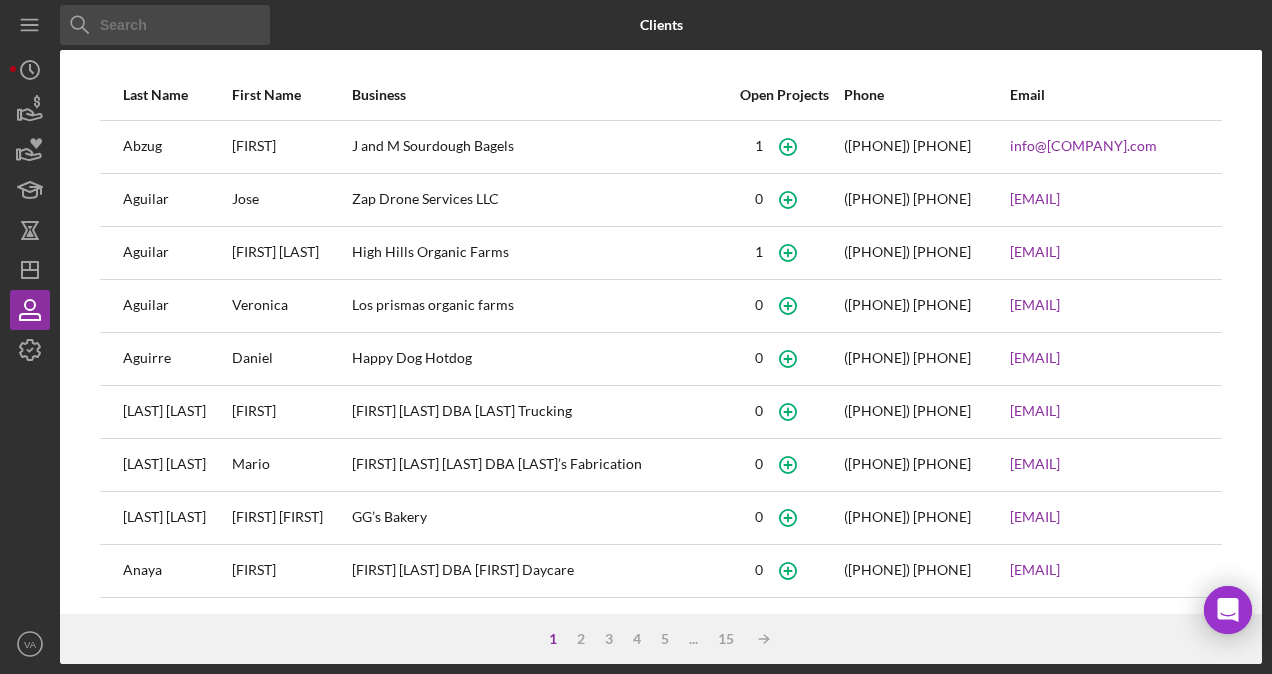 drag, startPoint x: 138, startPoint y: 147, endPoint x: 361, endPoint y: 289, distance: 264.37283 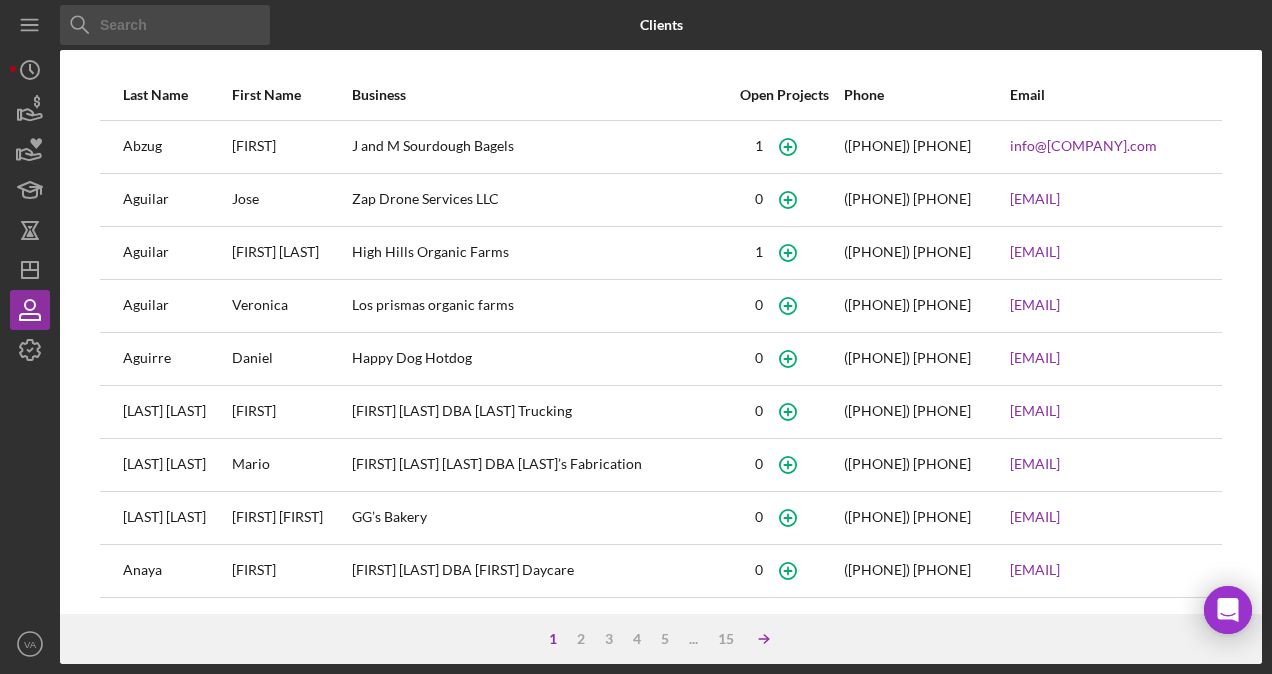 click on "Icon/Table Sort Arrow" 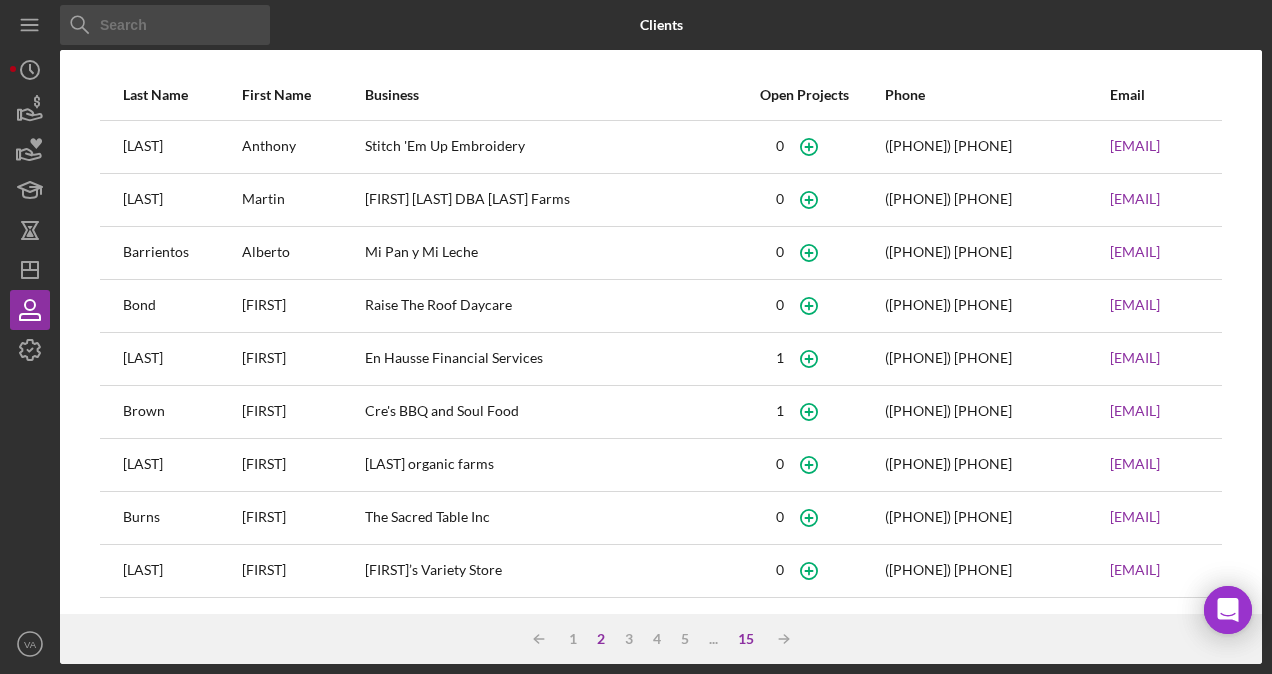 click on "15" at bounding box center [746, 639] 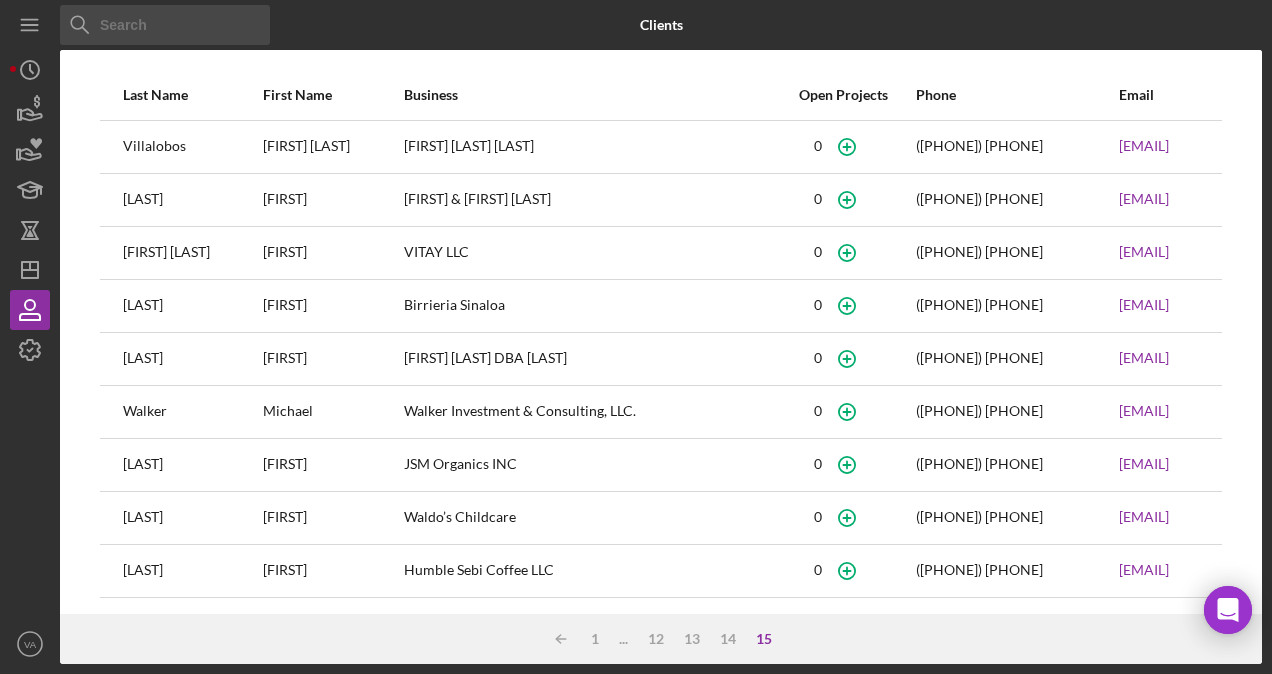 click on "15" at bounding box center (764, 639) 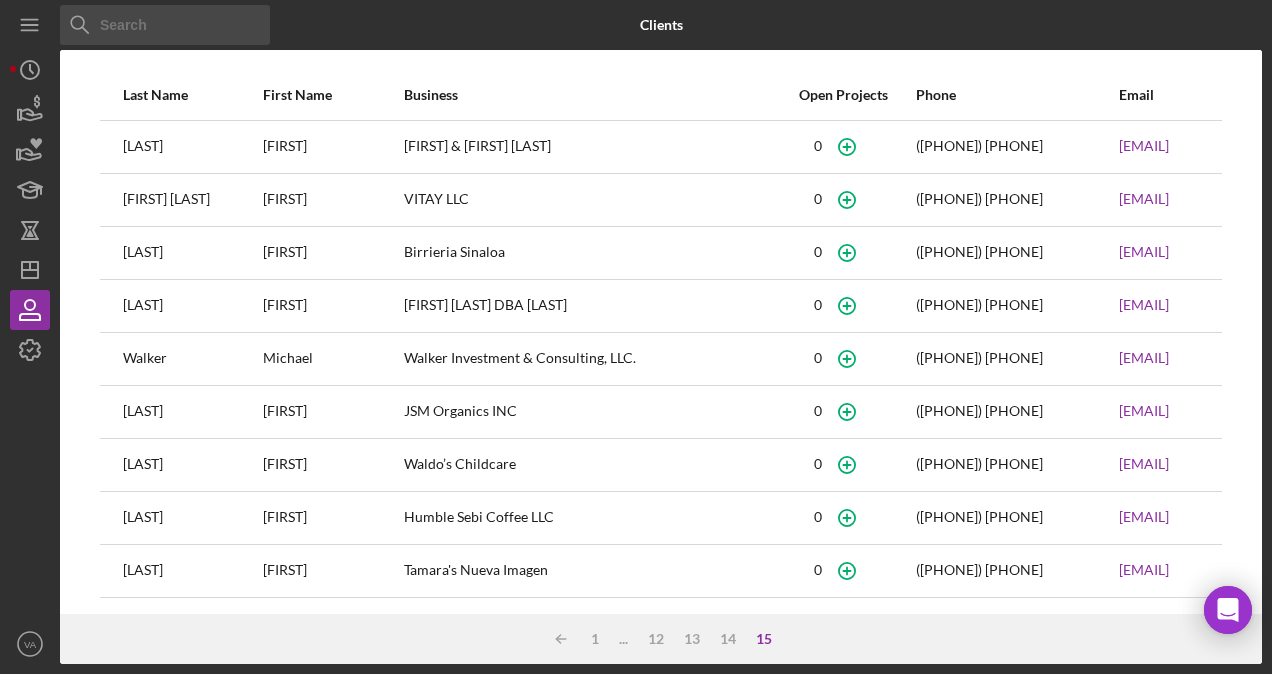 click at bounding box center (165, 25) 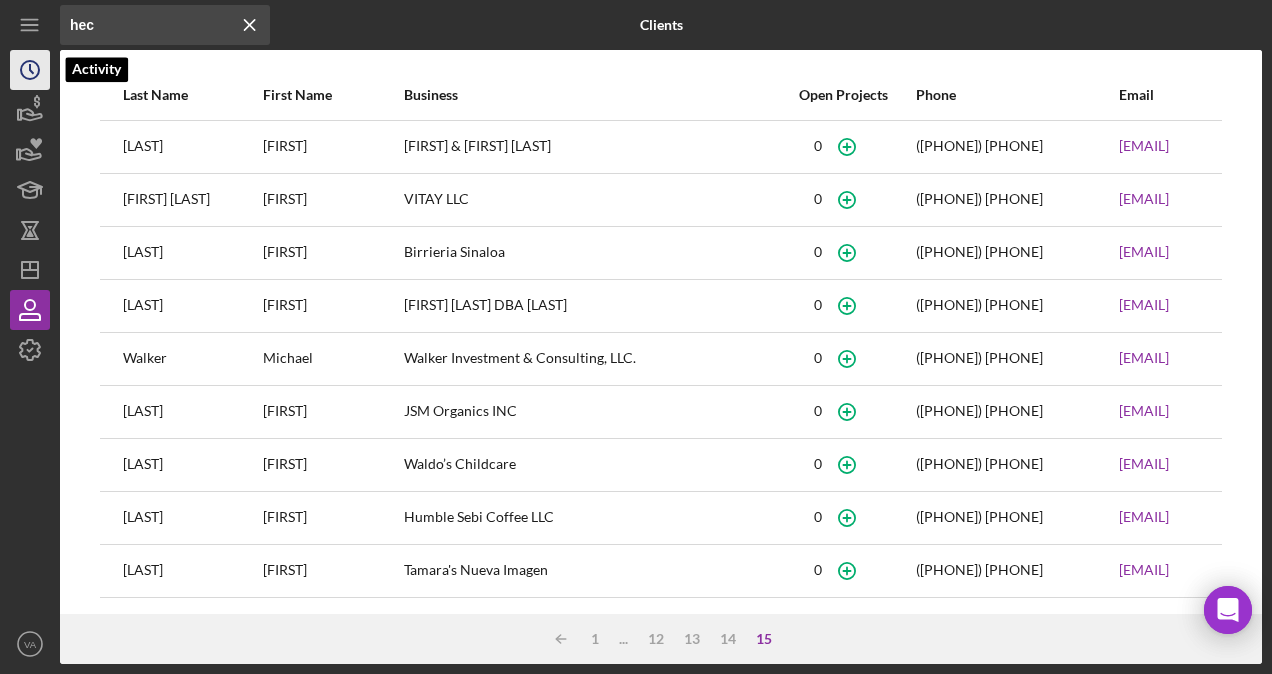 scroll, scrollTop: 0, scrollLeft: 0, axis: both 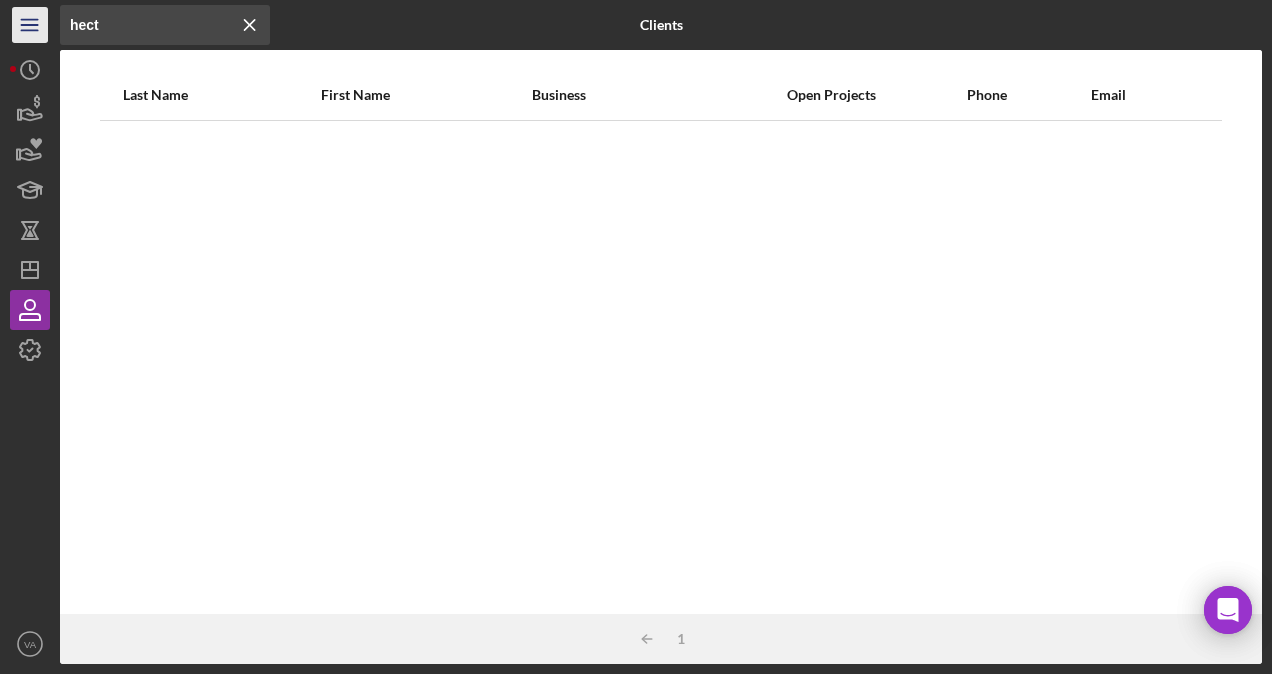 type on "hect" 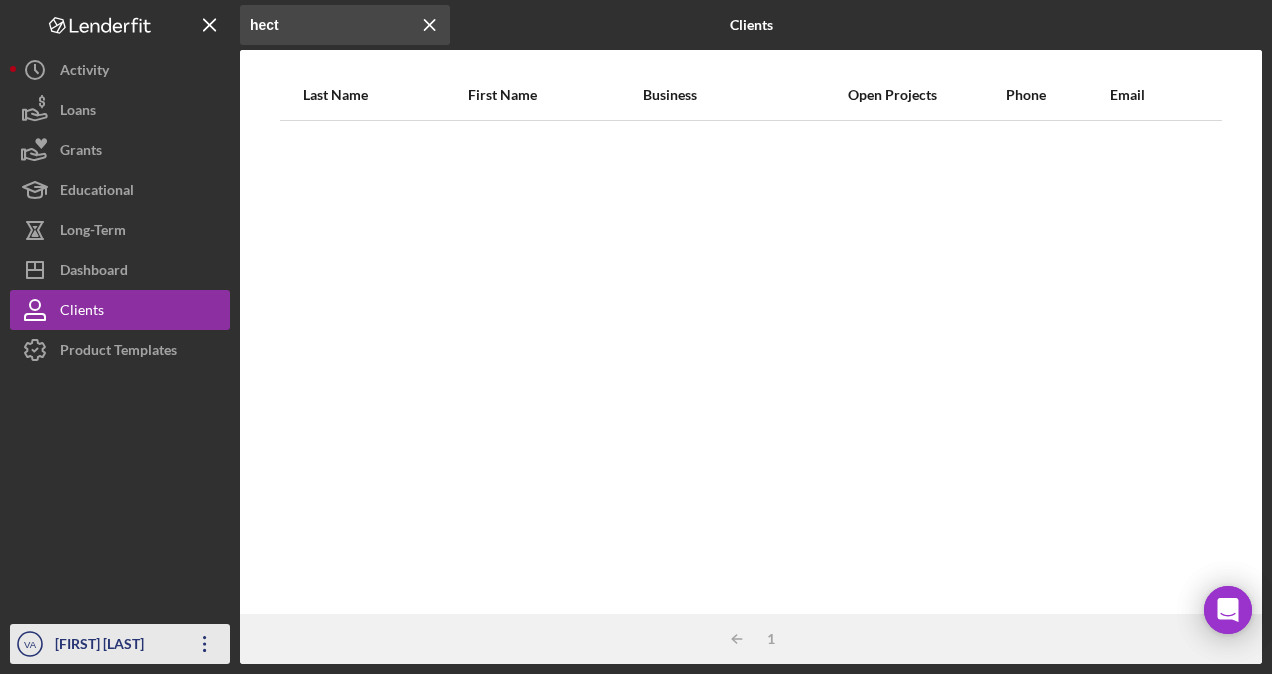 click on "Icon/Overflow" 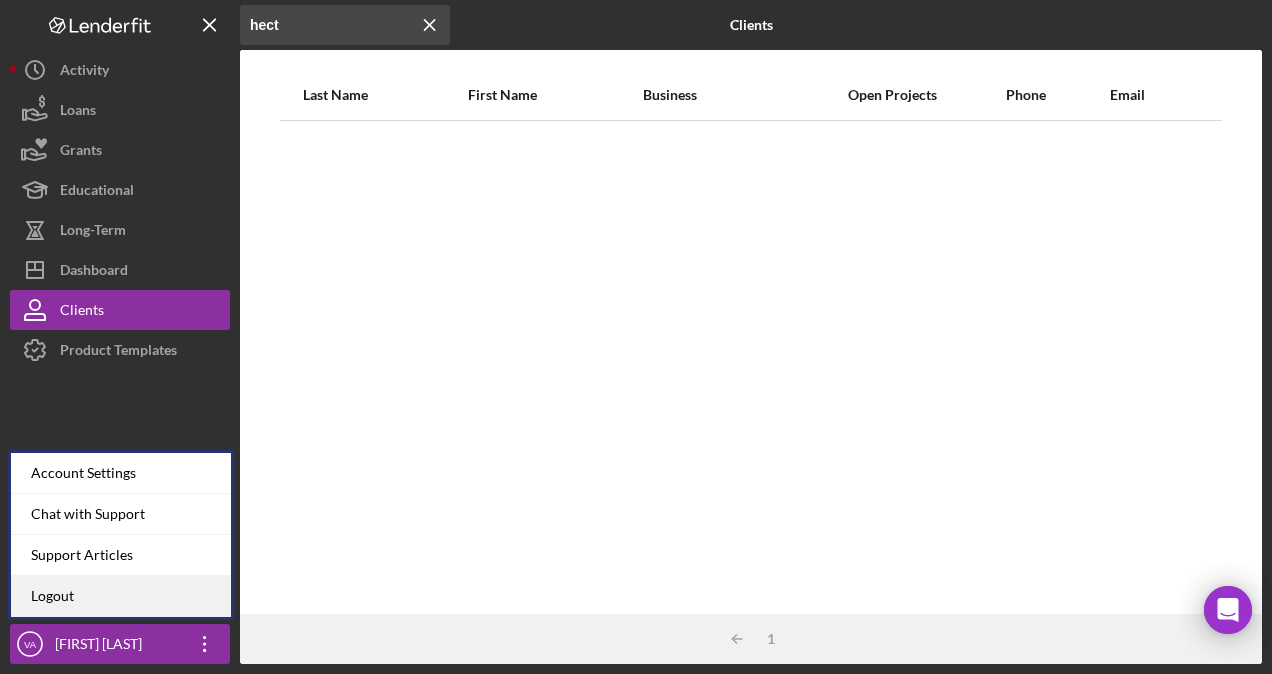 click on "Logout" at bounding box center [121, 596] 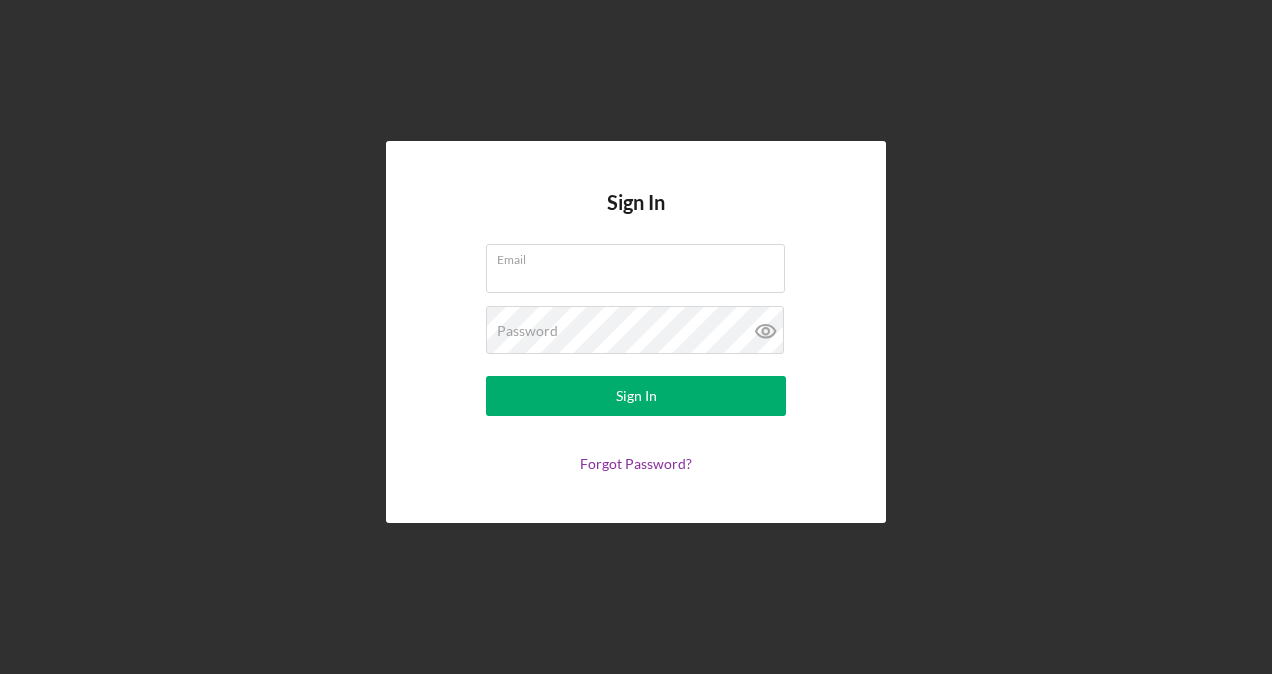 type on "[FIRST]@[DOMAIN].org" 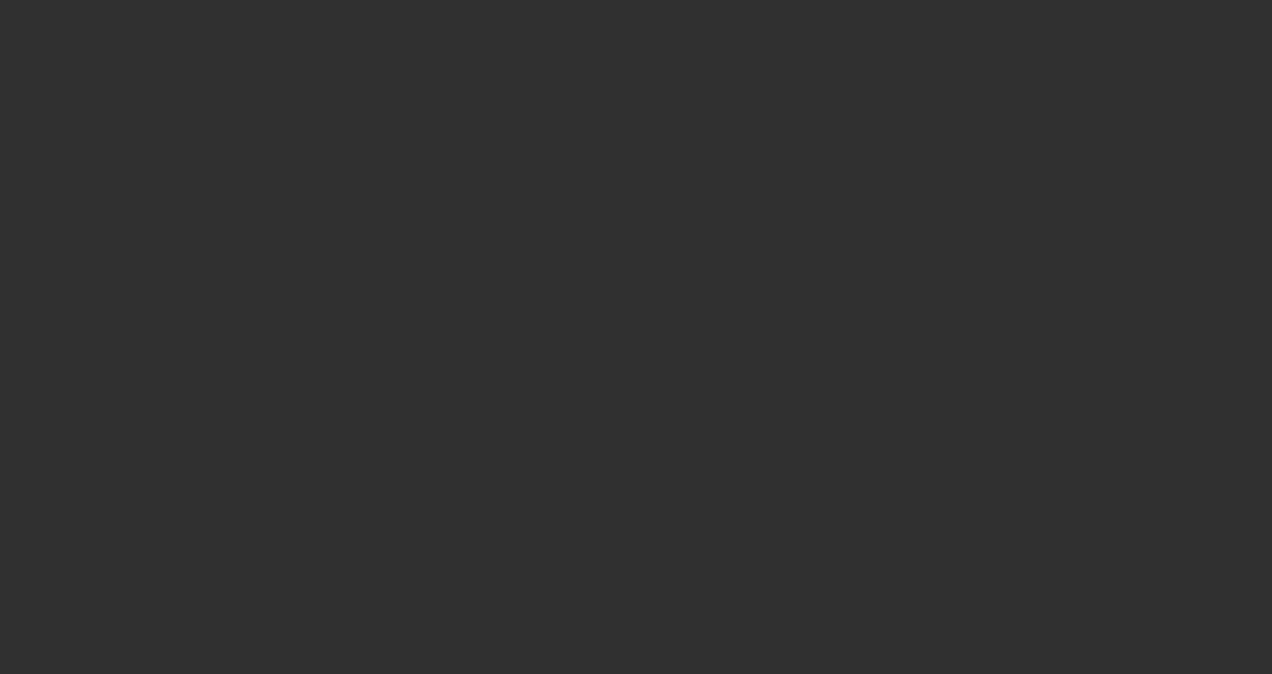 scroll, scrollTop: 0, scrollLeft: 0, axis: both 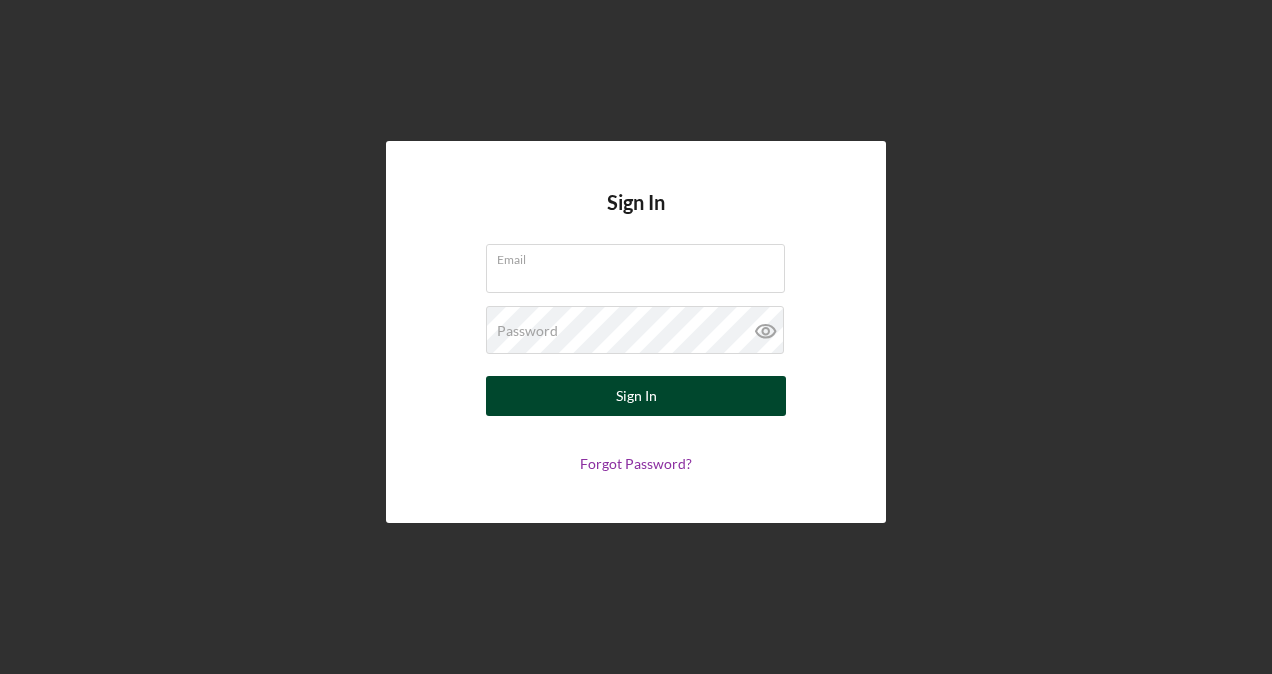 type on "[FIRST]@[DOMAIN].org" 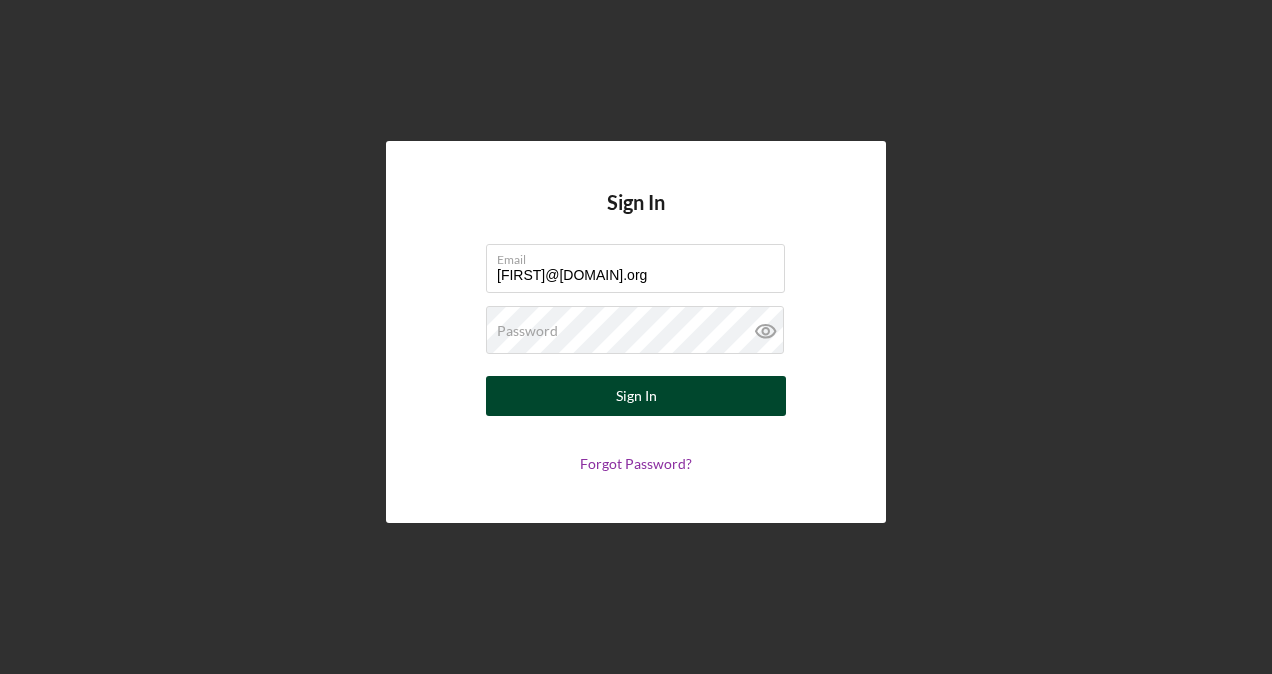 click on "Sign In" at bounding box center [636, 396] 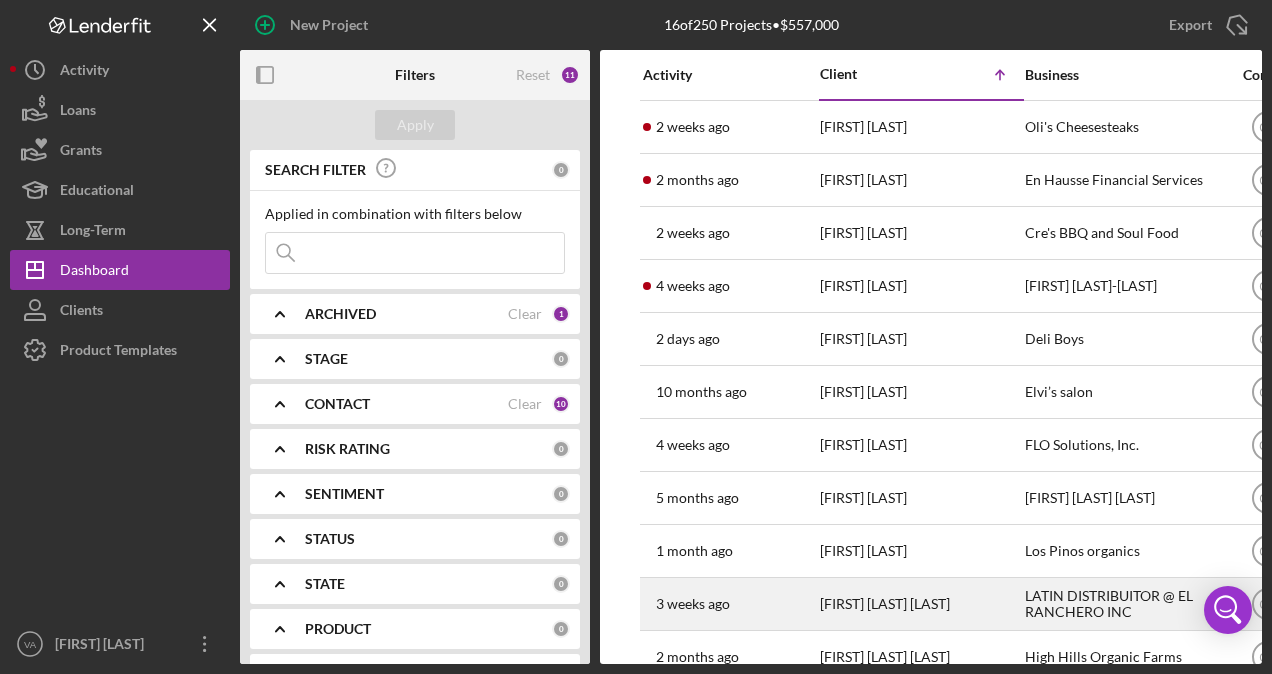 scroll, scrollTop: 0, scrollLeft: 112, axis: horizontal 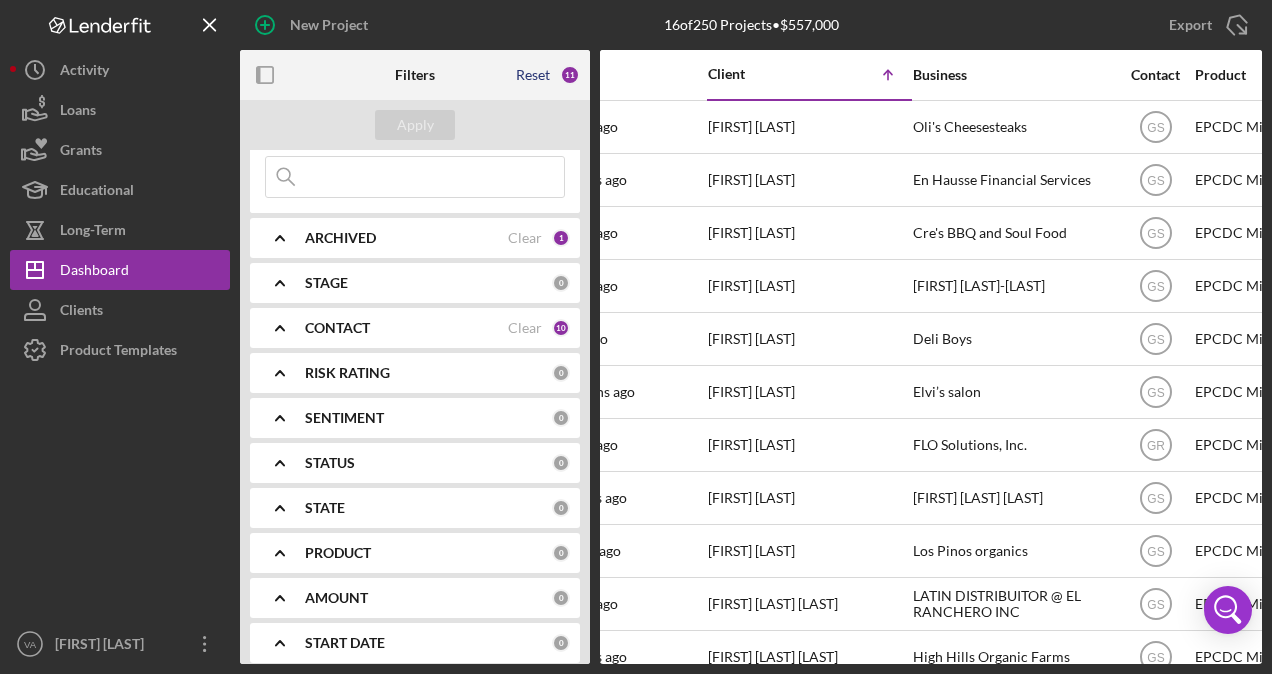 click on "Reset" at bounding box center [533, 75] 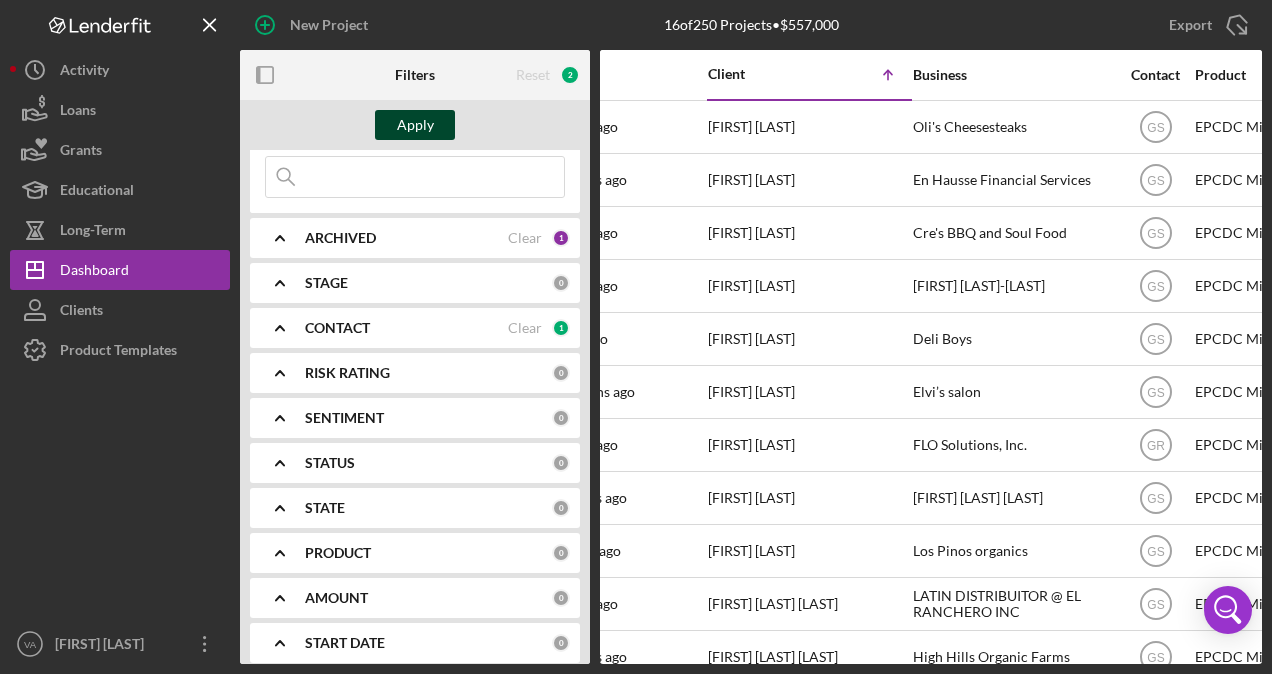 click on "Apply" at bounding box center [415, 125] 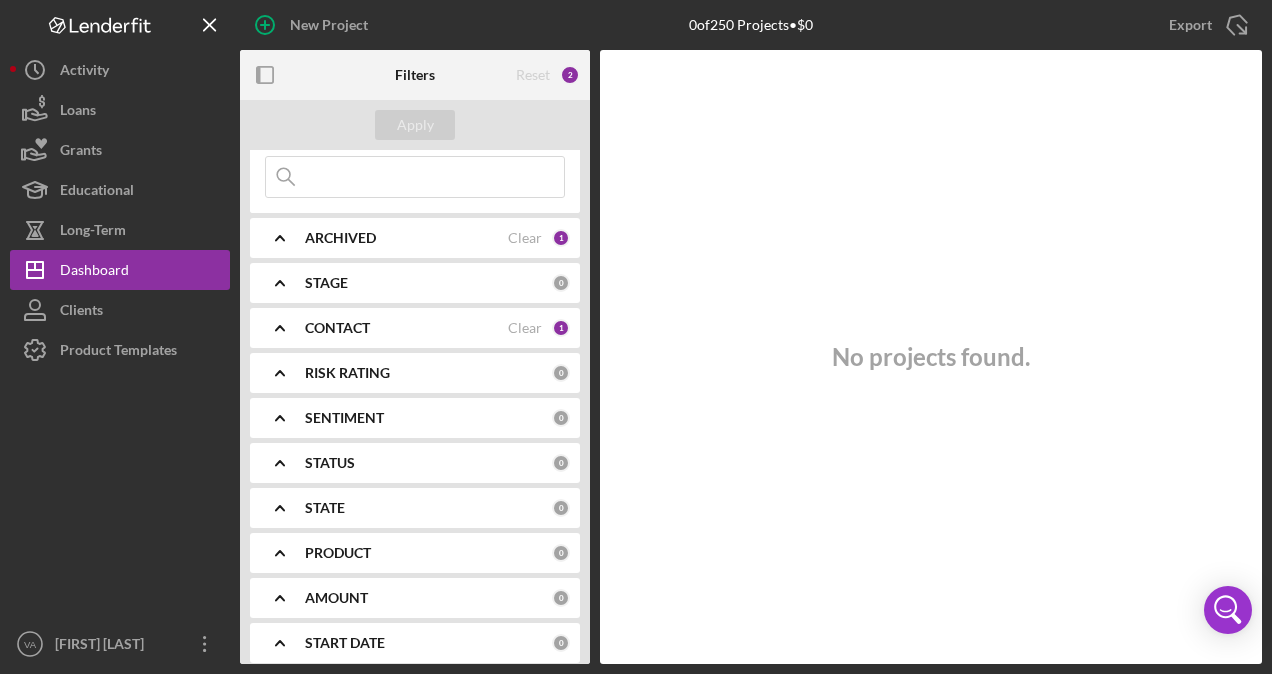 click on "STAGE" at bounding box center (428, 283) 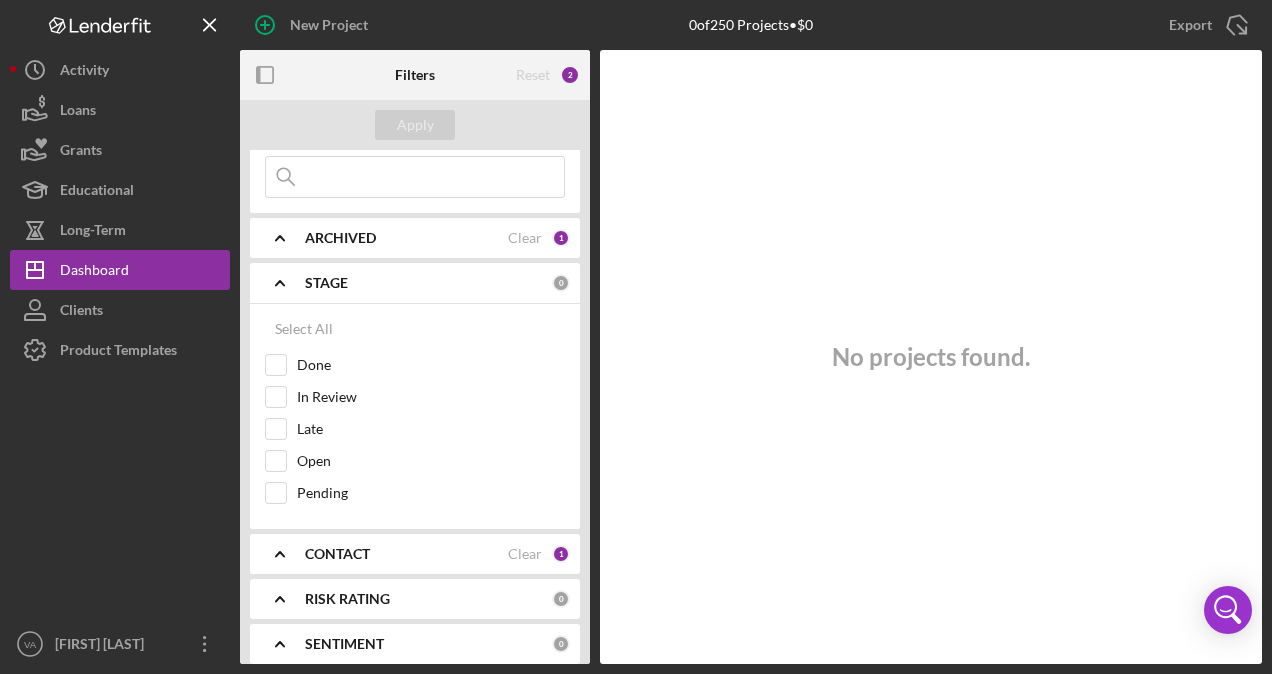 click on "ARCHIVED   Clear 1" at bounding box center [437, 238] 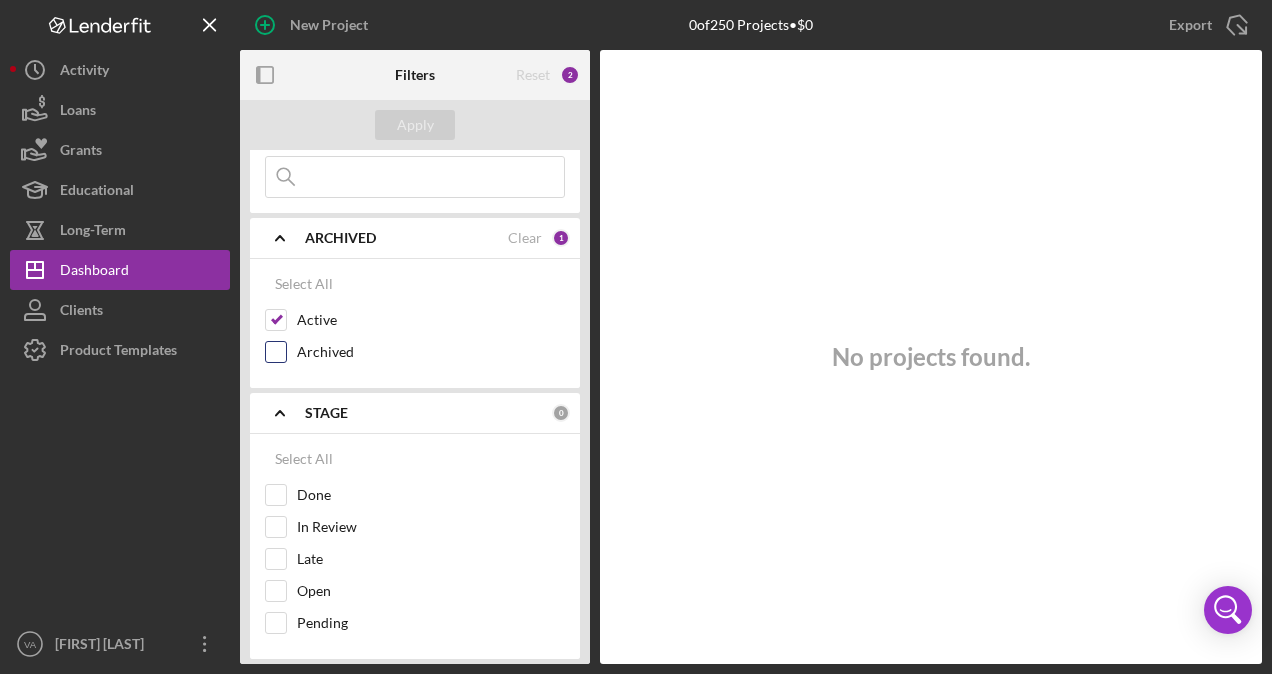 click on "Archived" at bounding box center [415, 357] 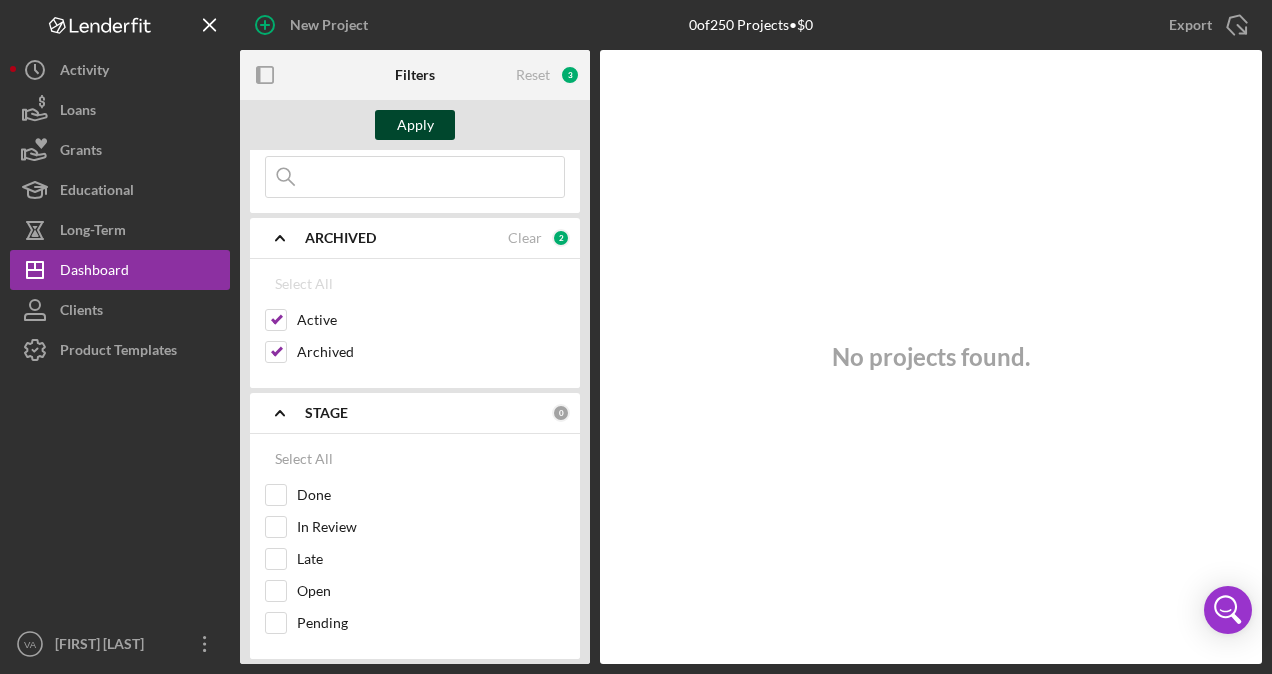 click on "Apply" at bounding box center [415, 125] 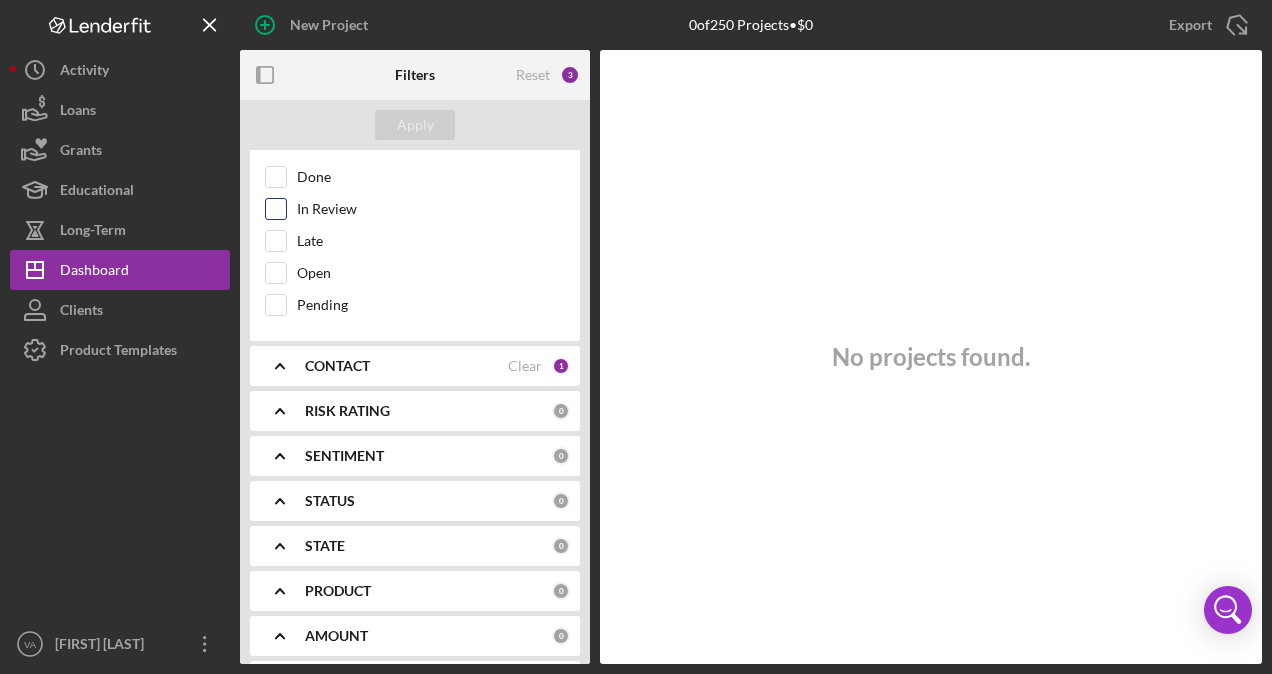 scroll, scrollTop: 0, scrollLeft: 0, axis: both 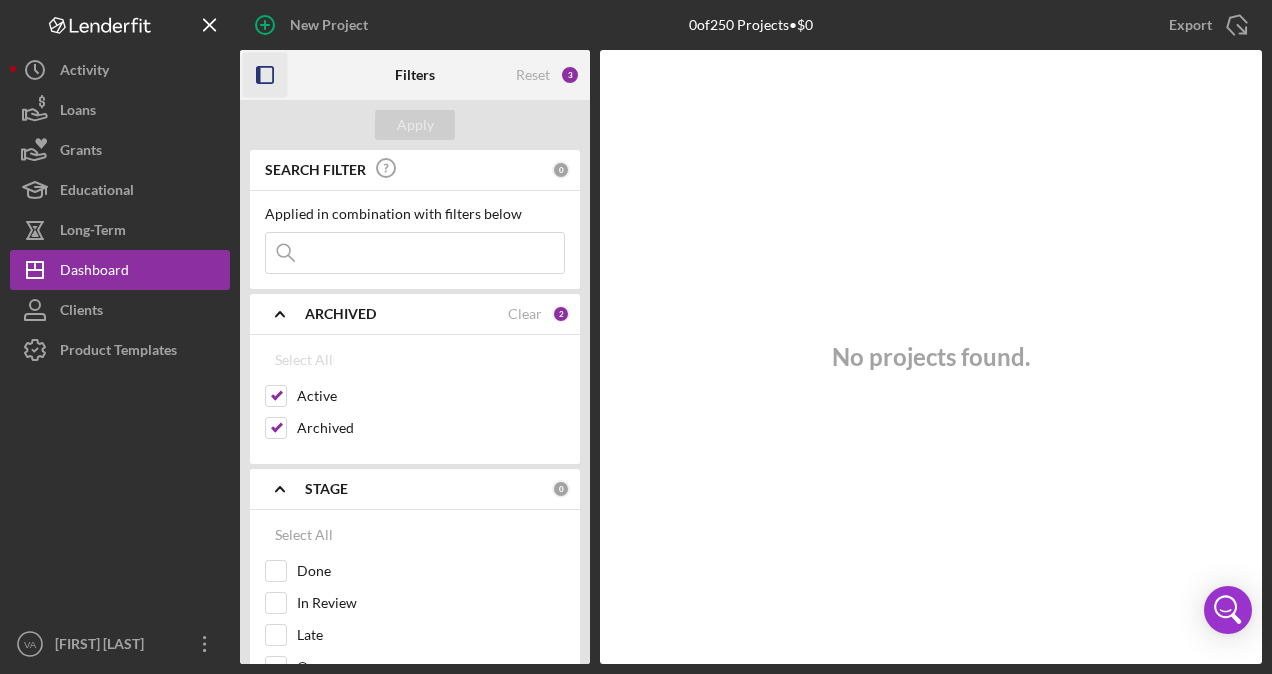 click 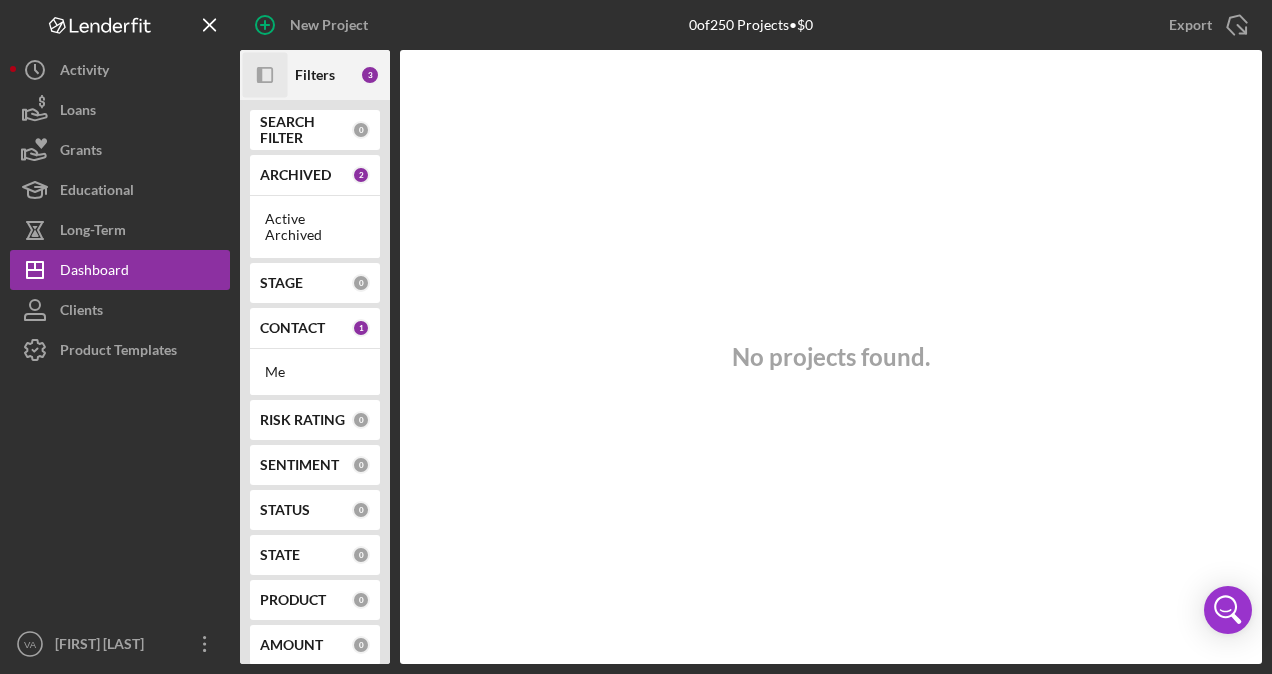 click on "Icon/Panel Side Expand" 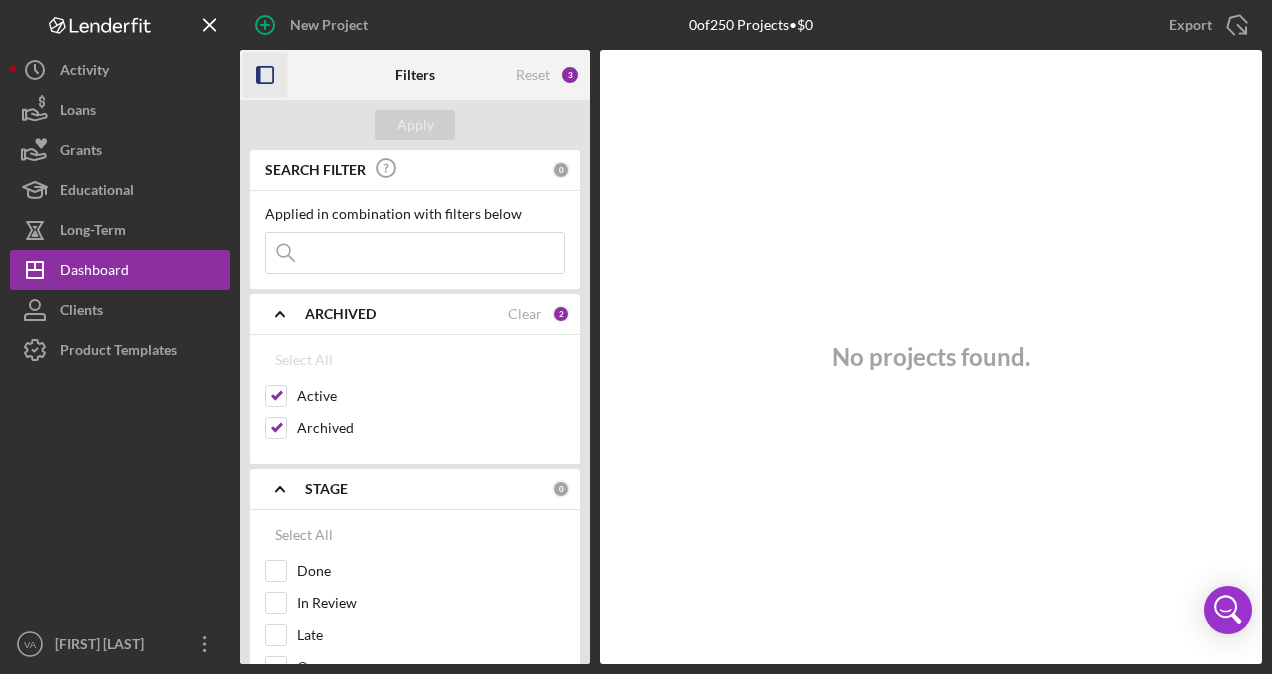 click on "STAGE   0" at bounding box center (437, 489) 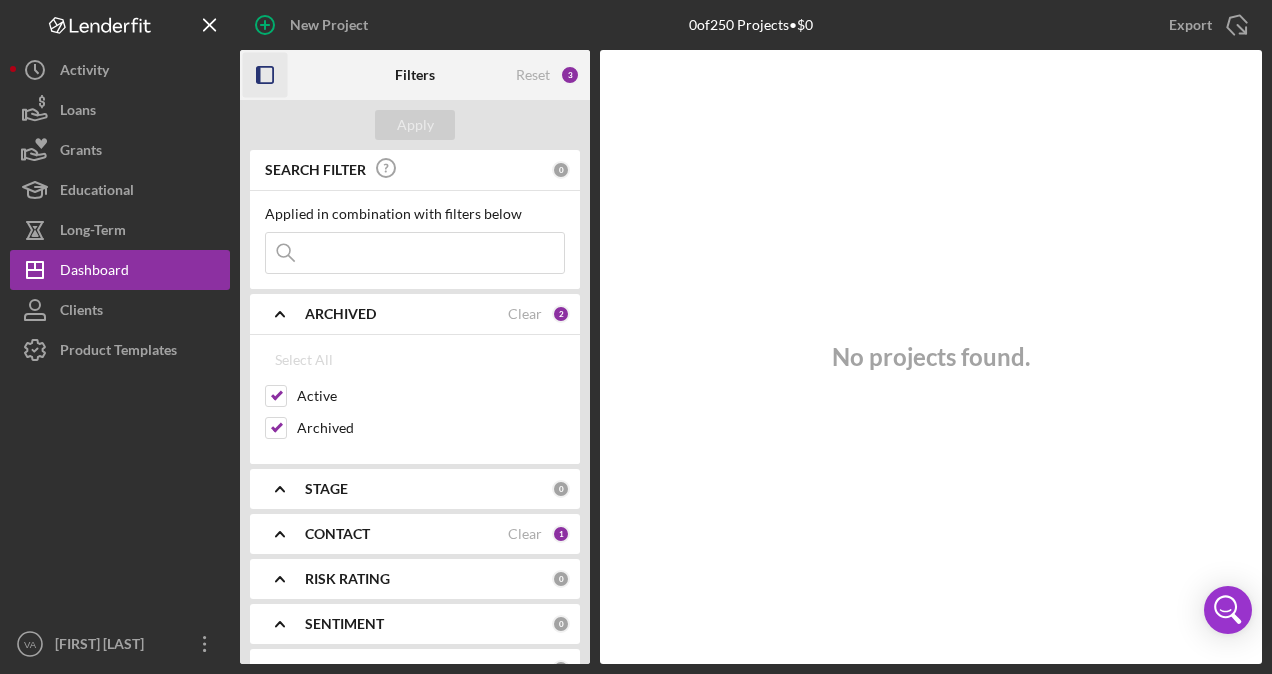 click on "CONTACT   Clear 1" at bounding box center [437, 534] 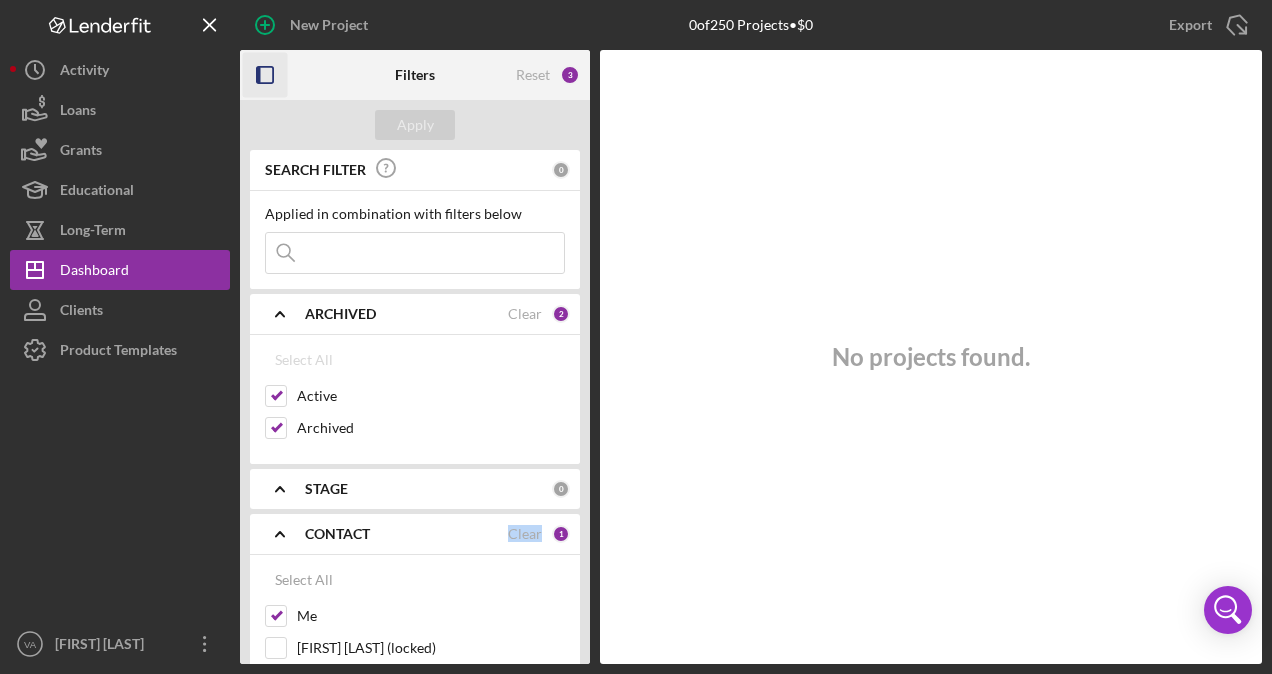 click on "CONTACT   Clear 1" at bounding box center (437, 534) 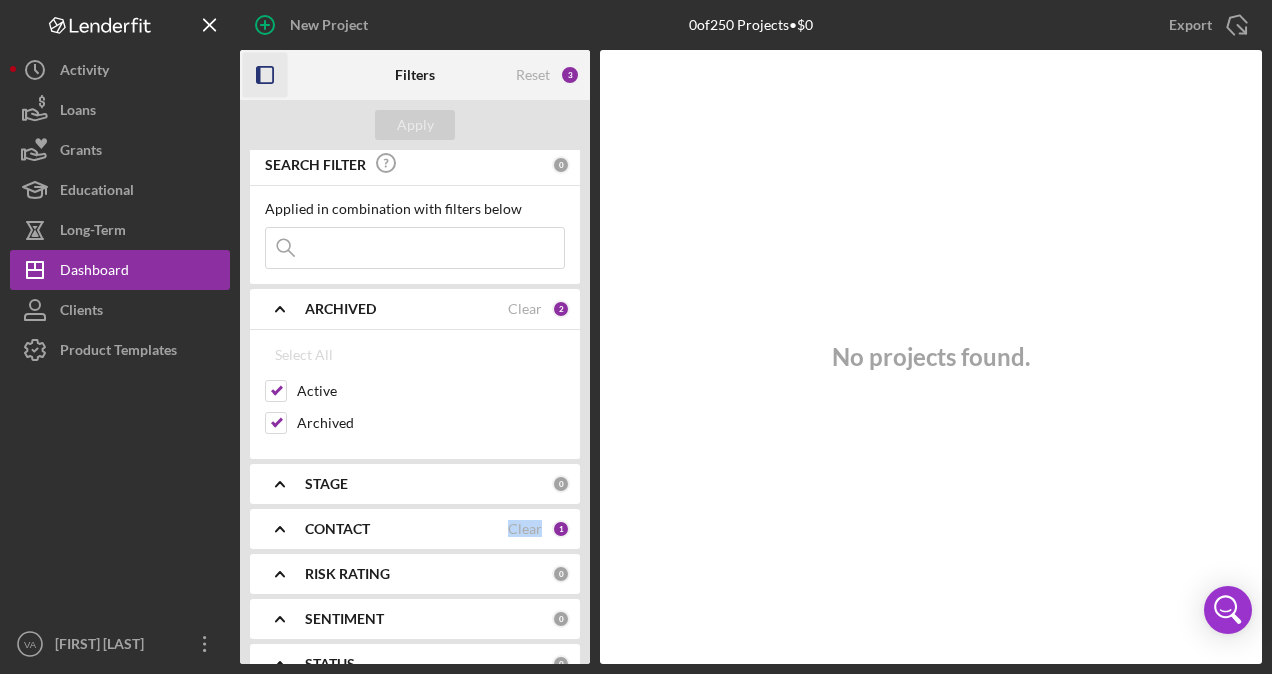 scroll, scrollTop: 6, scrollLeft: 0, axis: vertical 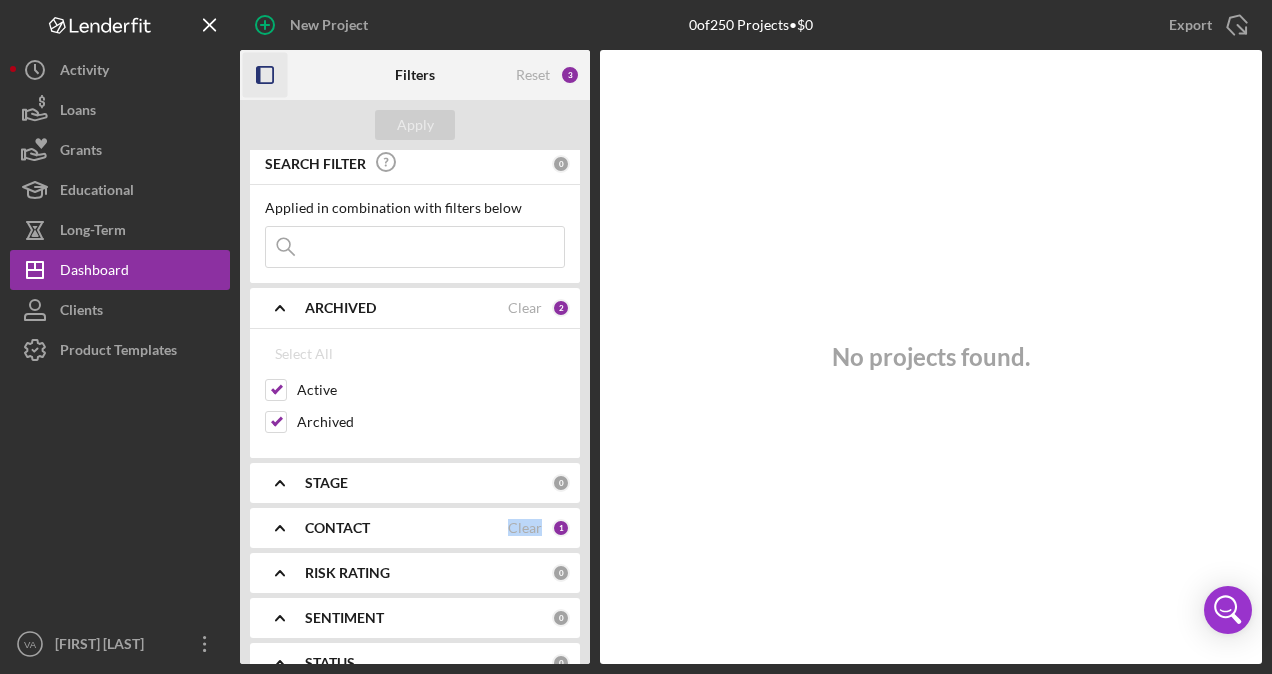 click on "CONTACT" at bounding box center [337, 528] 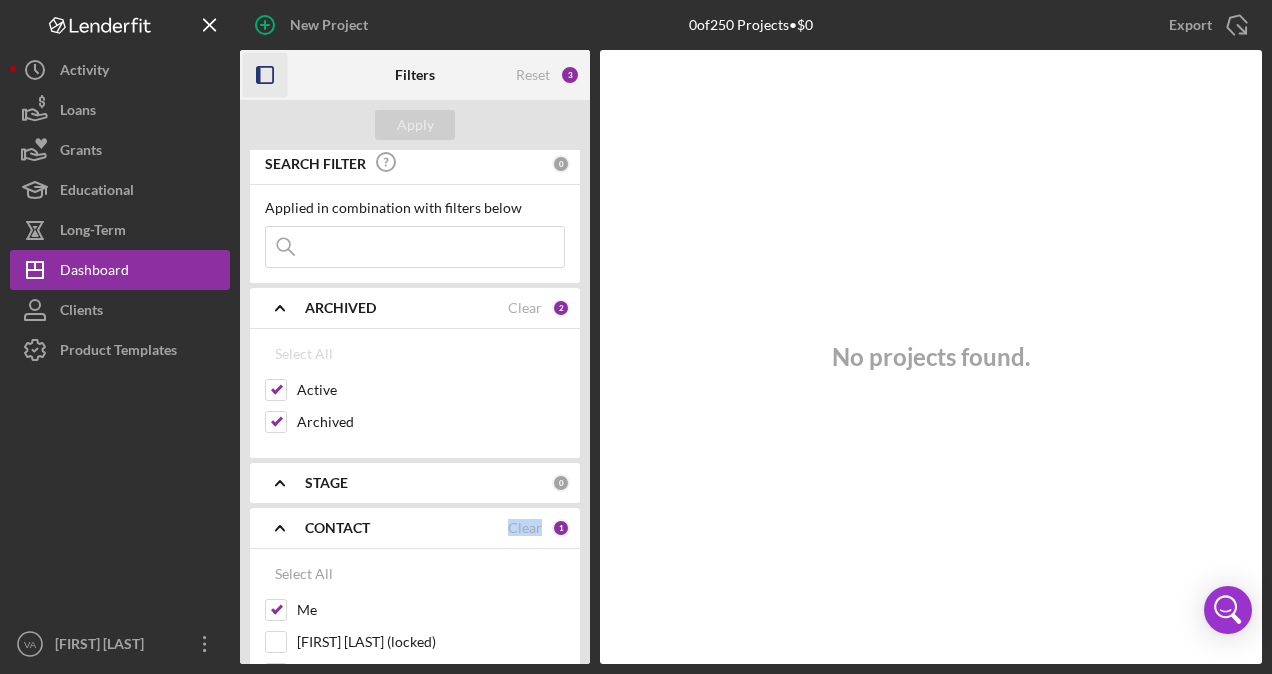 scroll, scrollTop: 0, scrollLeft: 0, axis: both 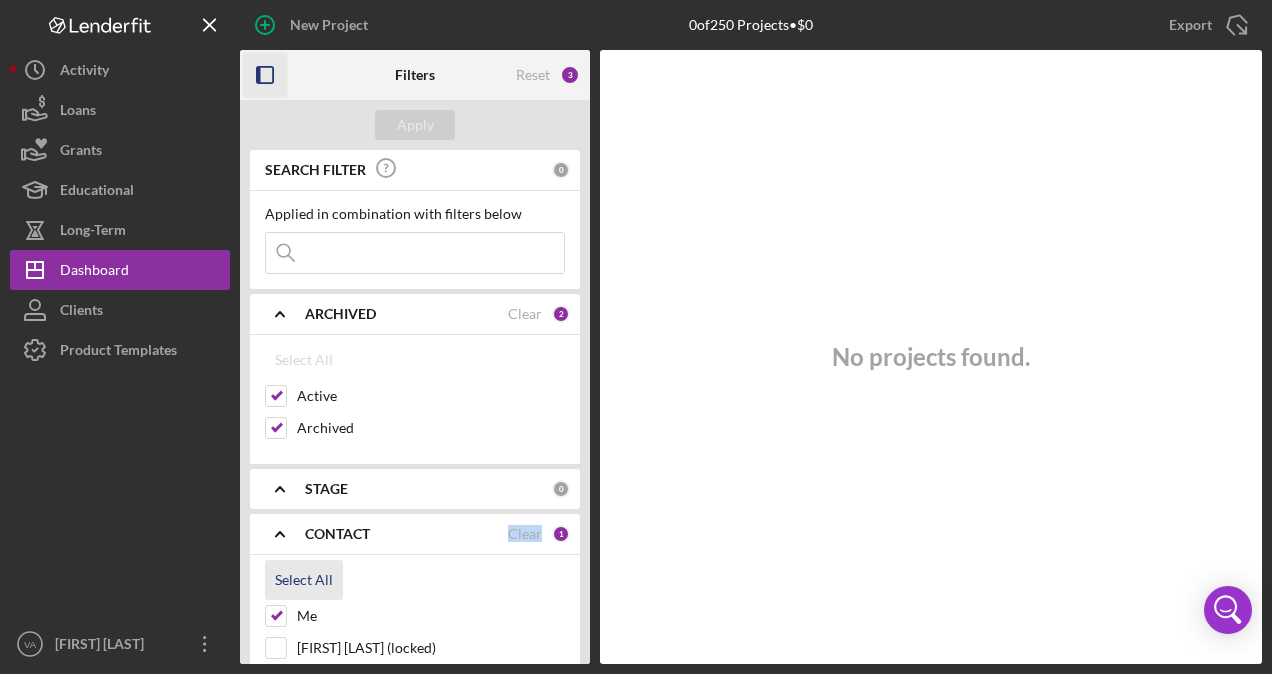 click on "Select All" at bounding box center [304, 580] 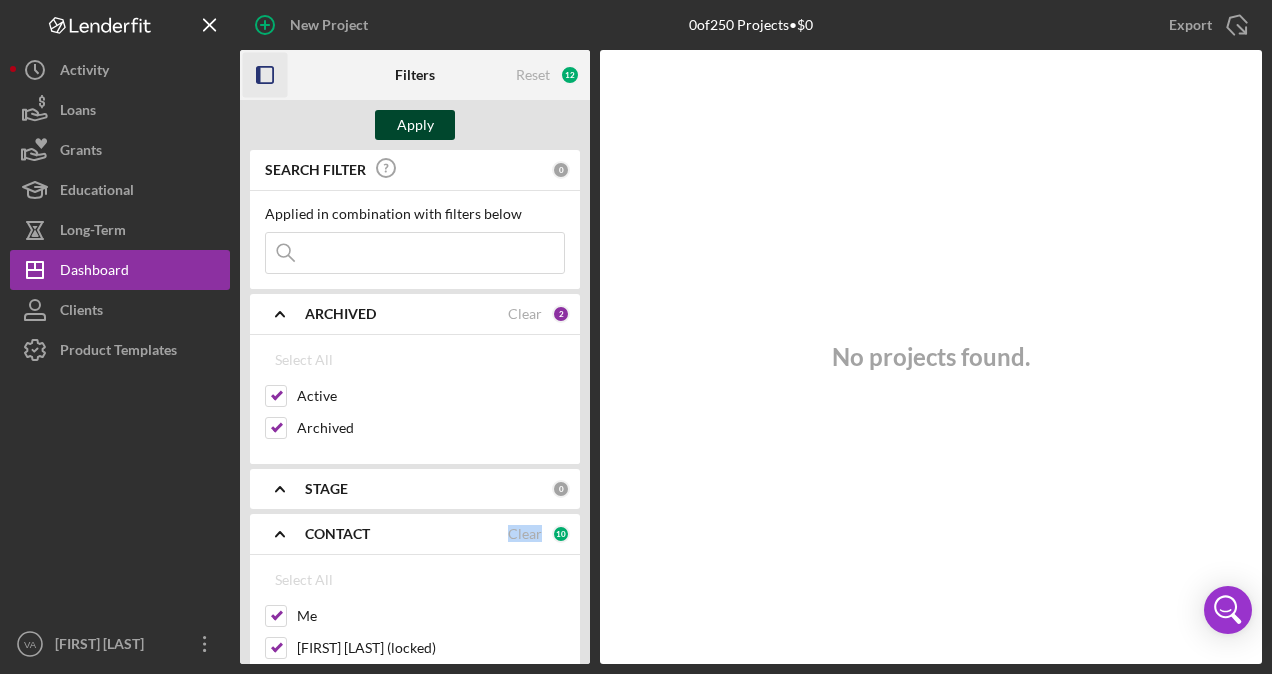 click on "Apply" at bounding box center (415, 125) 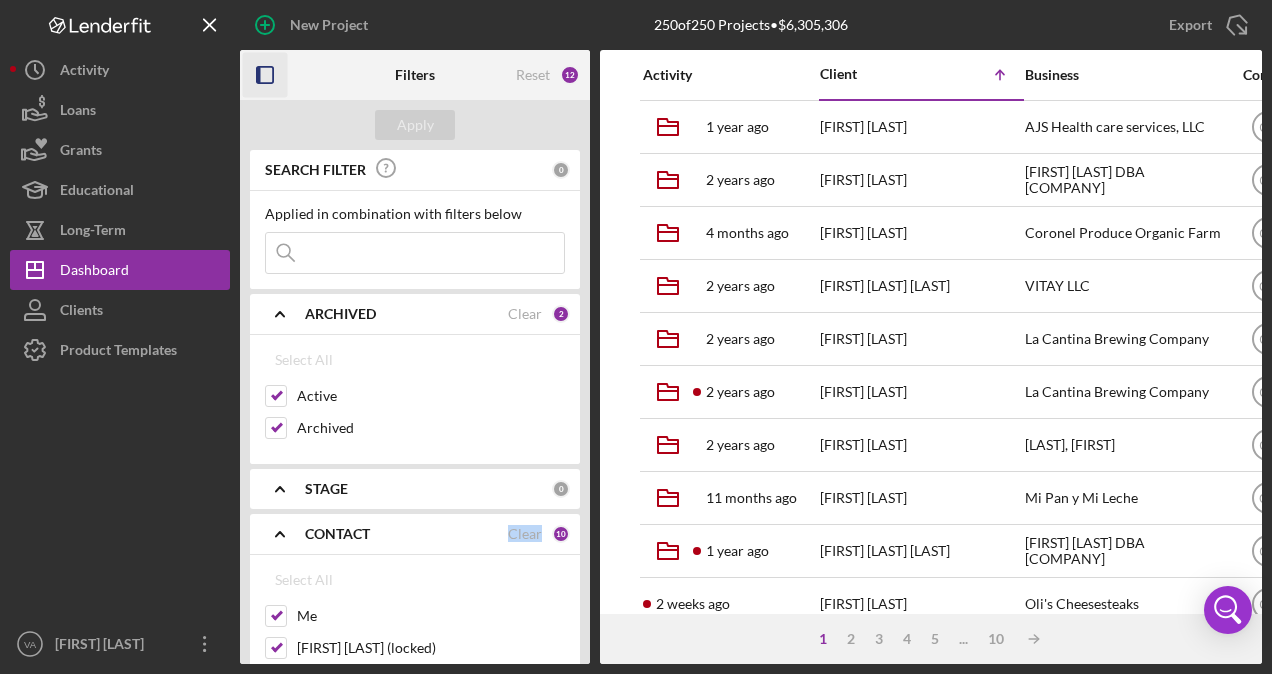 scroll, scrollTop: 42, scrollLeft: 0, axis: vertical 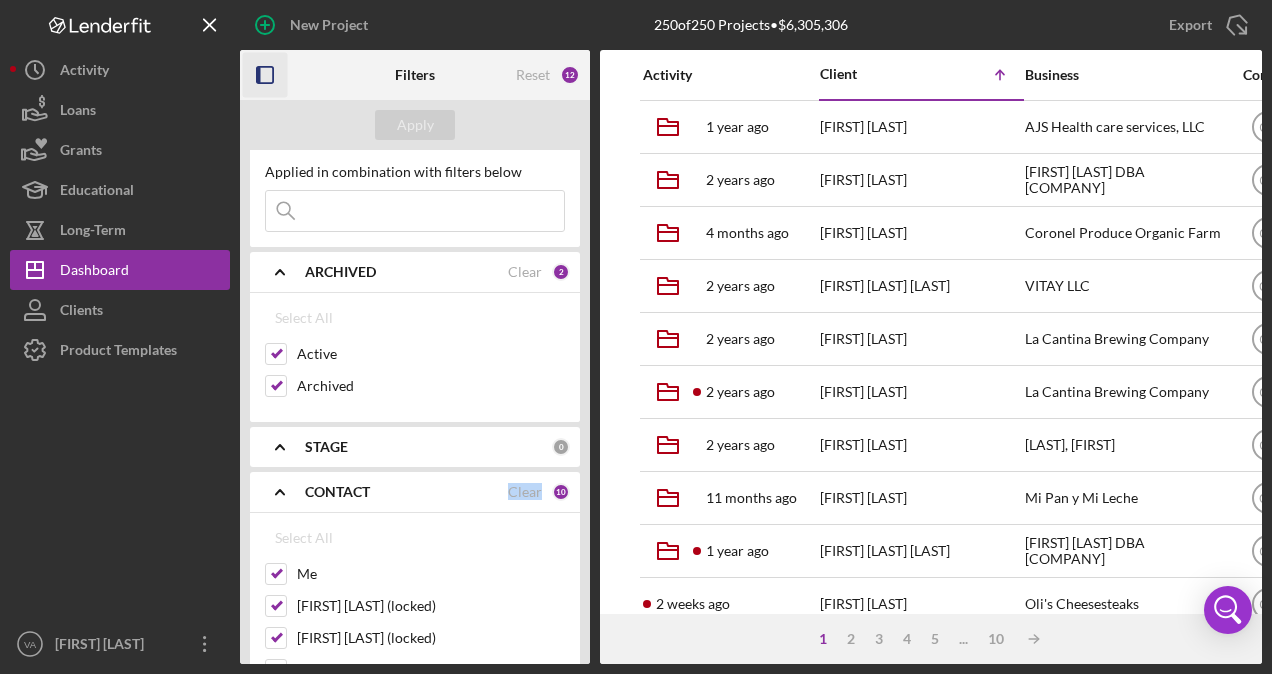 click 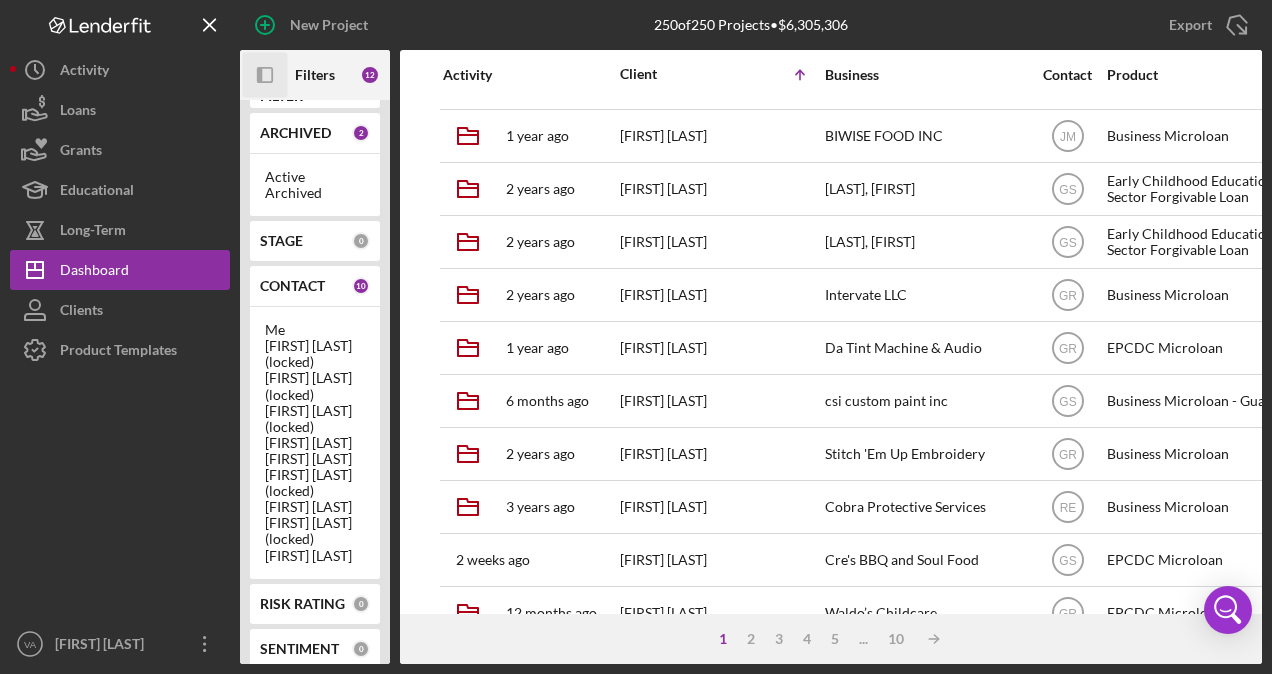 scroll, scrollTop: 839, scrollLeft: 0, axis: vertical 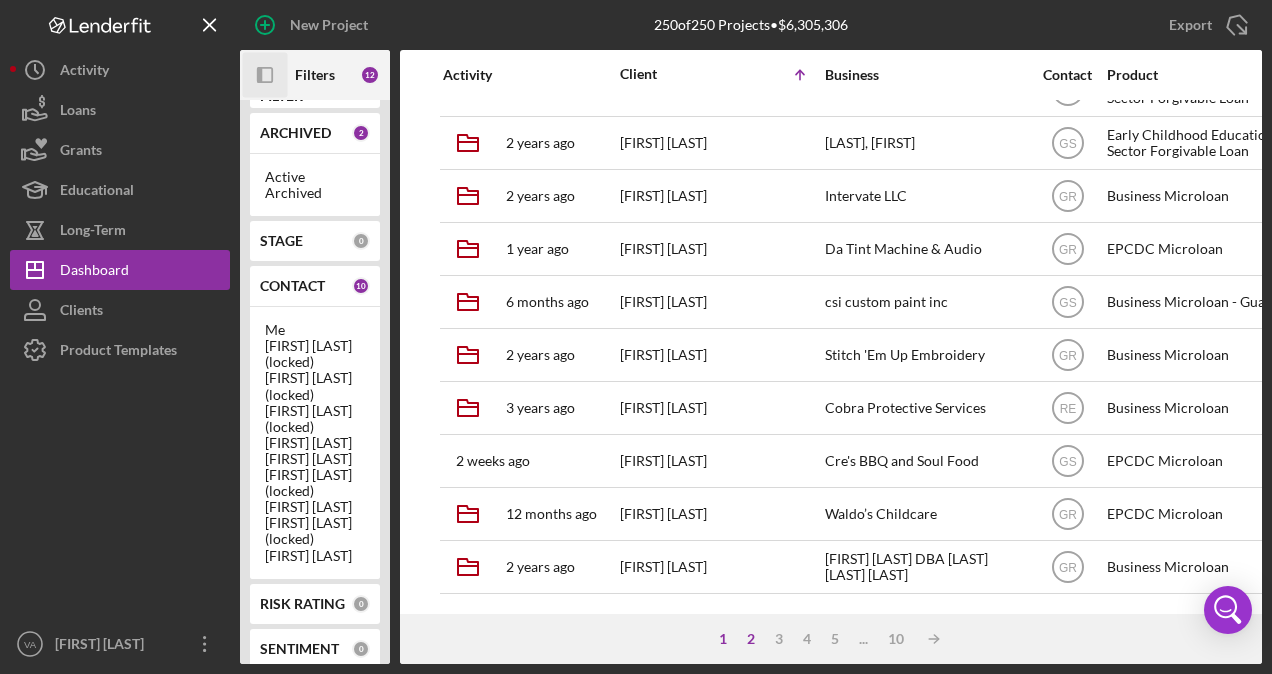 click on "2" at bounding box center [751, 639] 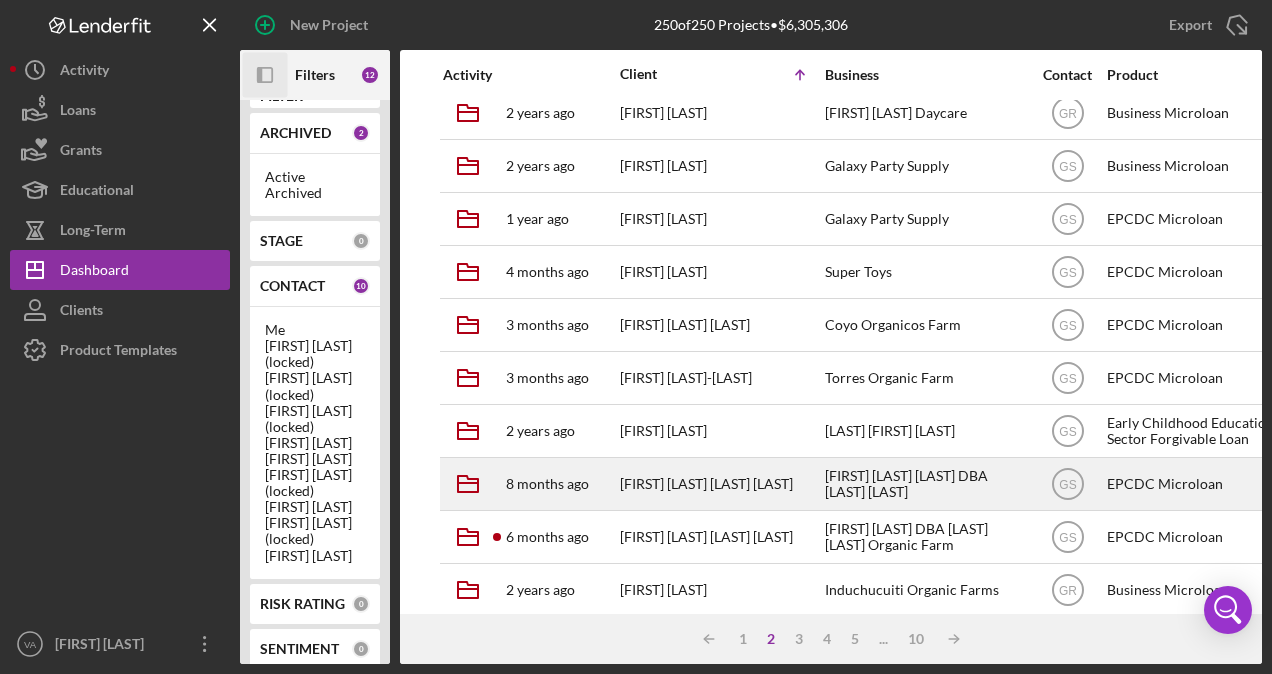 scroll, scrollTop: 536, scrollLeft: 0, axis: vertical 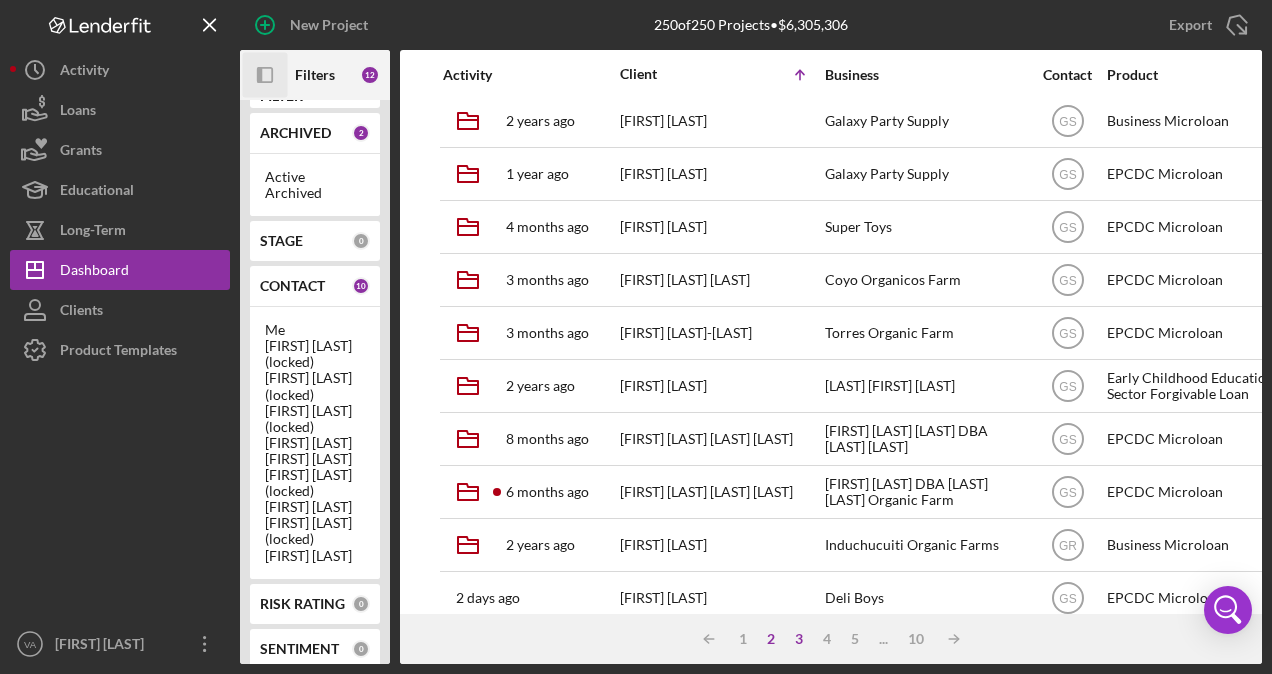 click on "3" at bounding box center (799, 639) 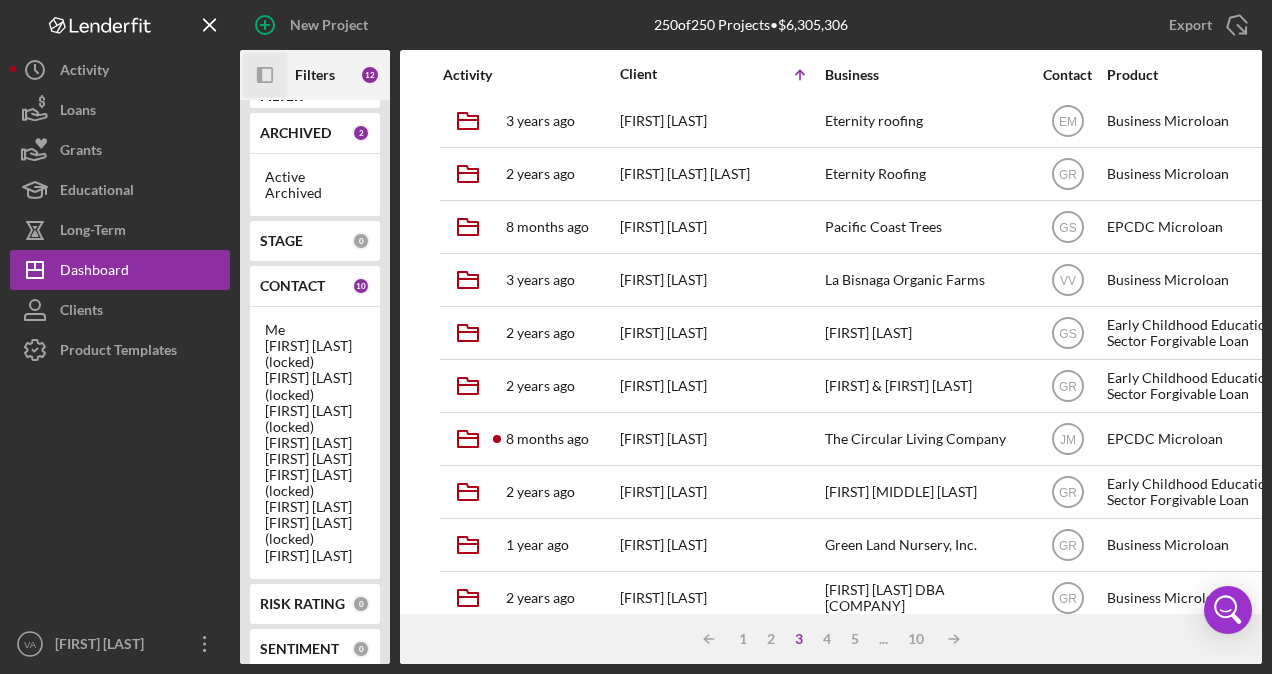 click on "3" at bounding box center [799, 639] 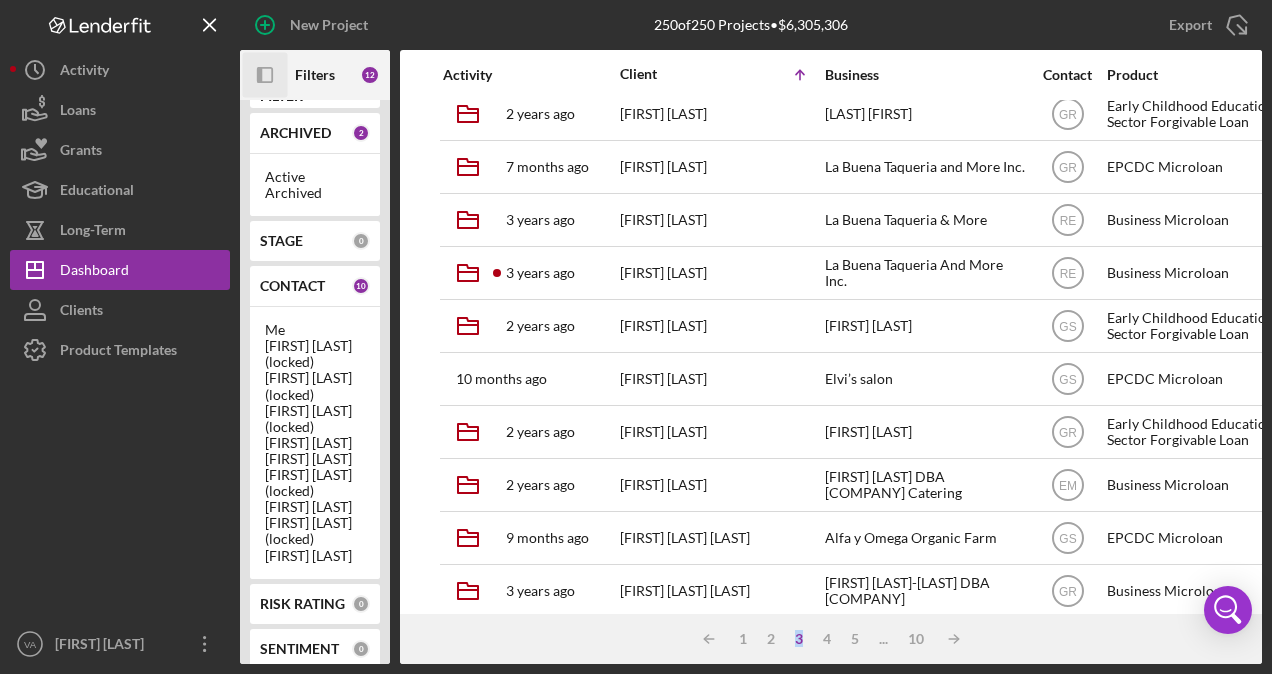 scroll, scrollTop: 0, scrollLeft: 0, axis: both 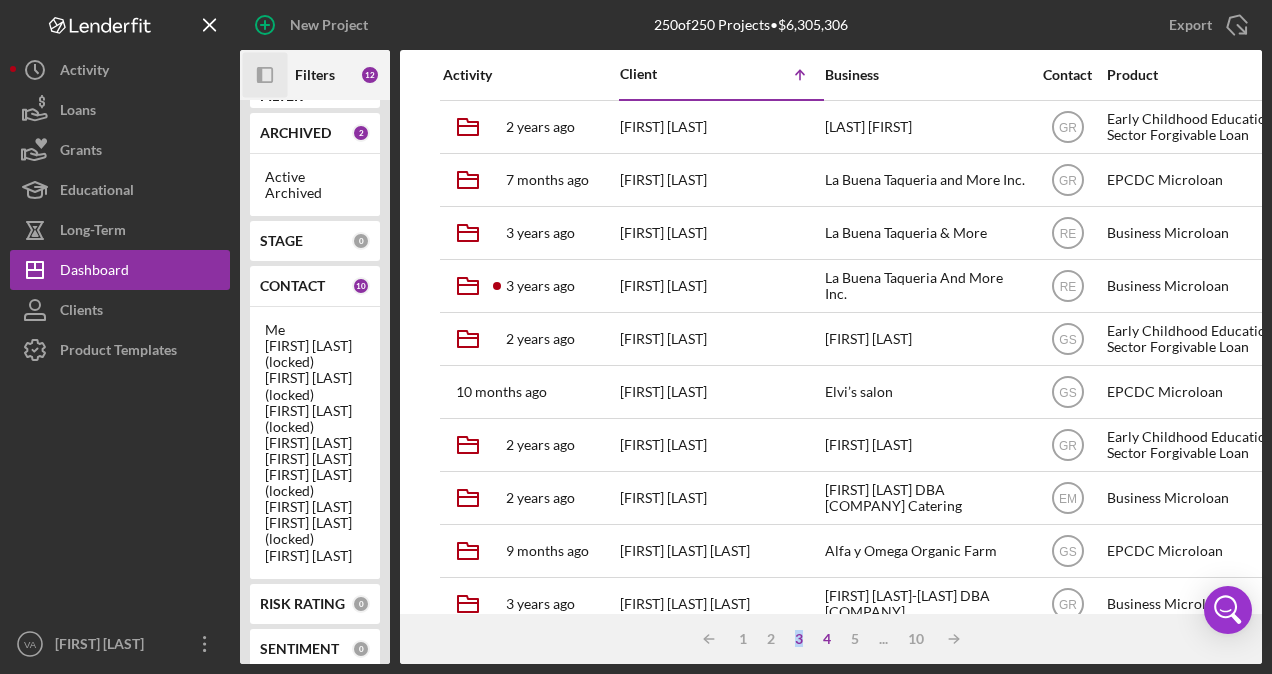 click on "4" at bounding box center [827, 639] 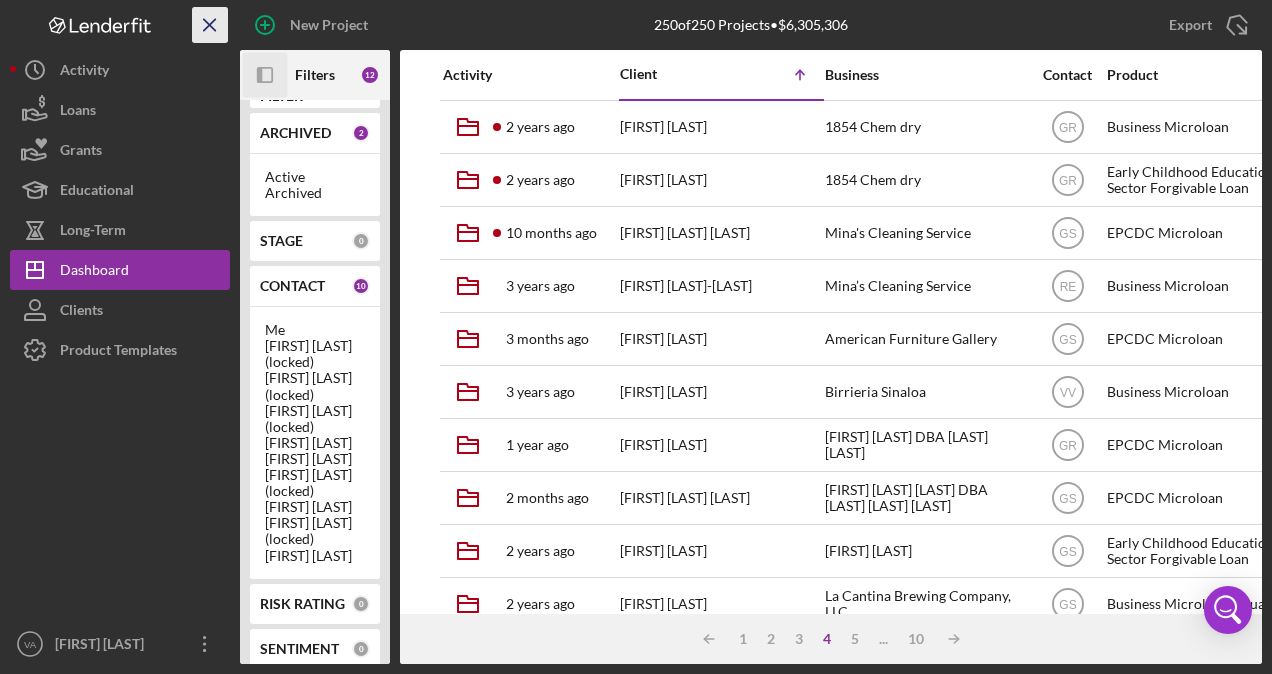 click on "Icon/Menu Close" 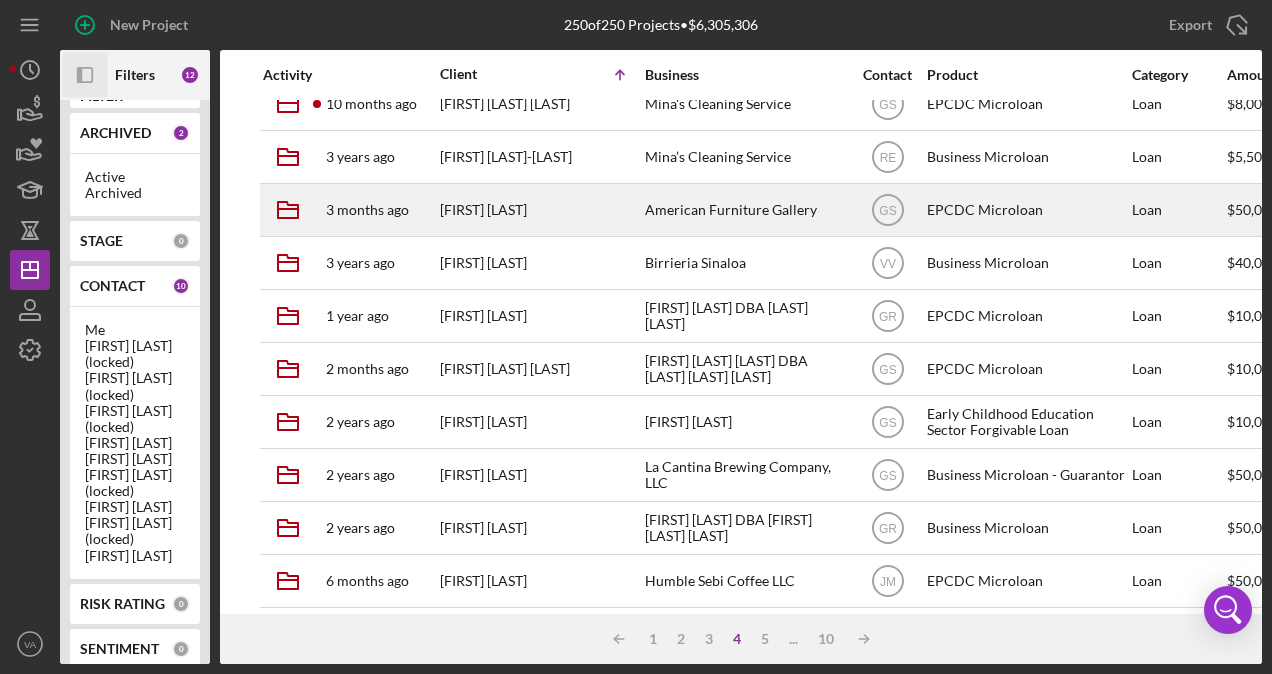 scroll, scrollTop: 0, scrollLeft: 0, axis: both 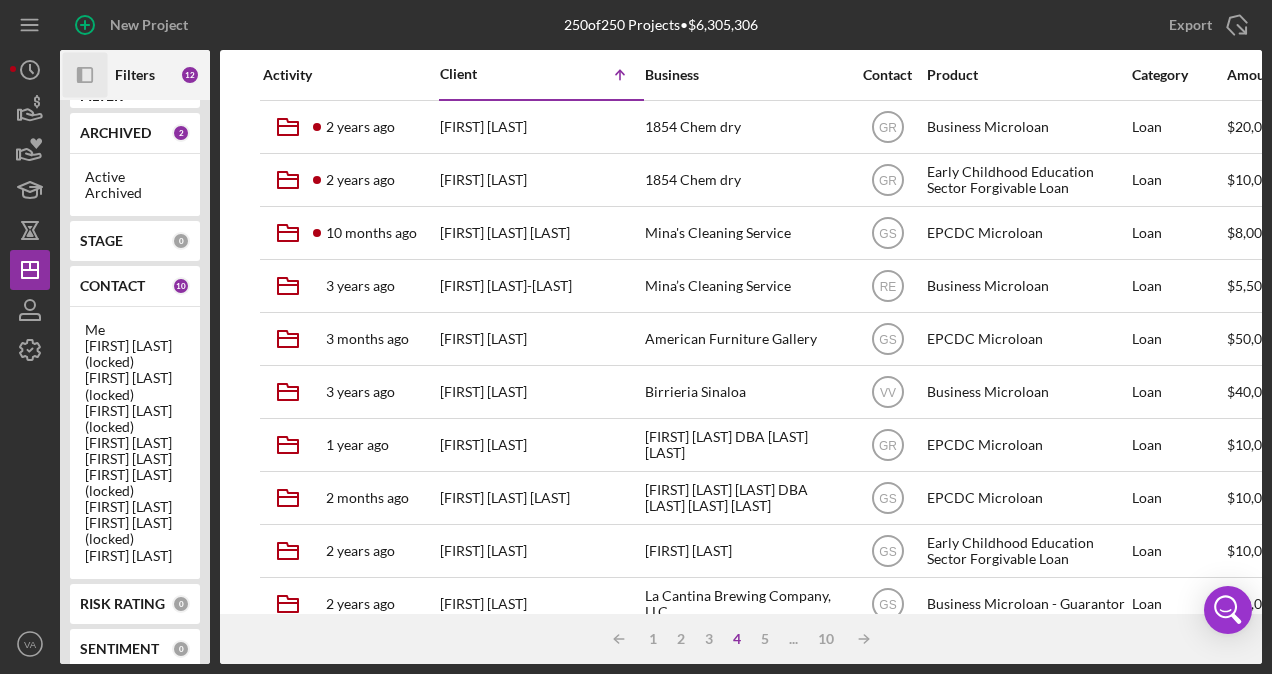 click 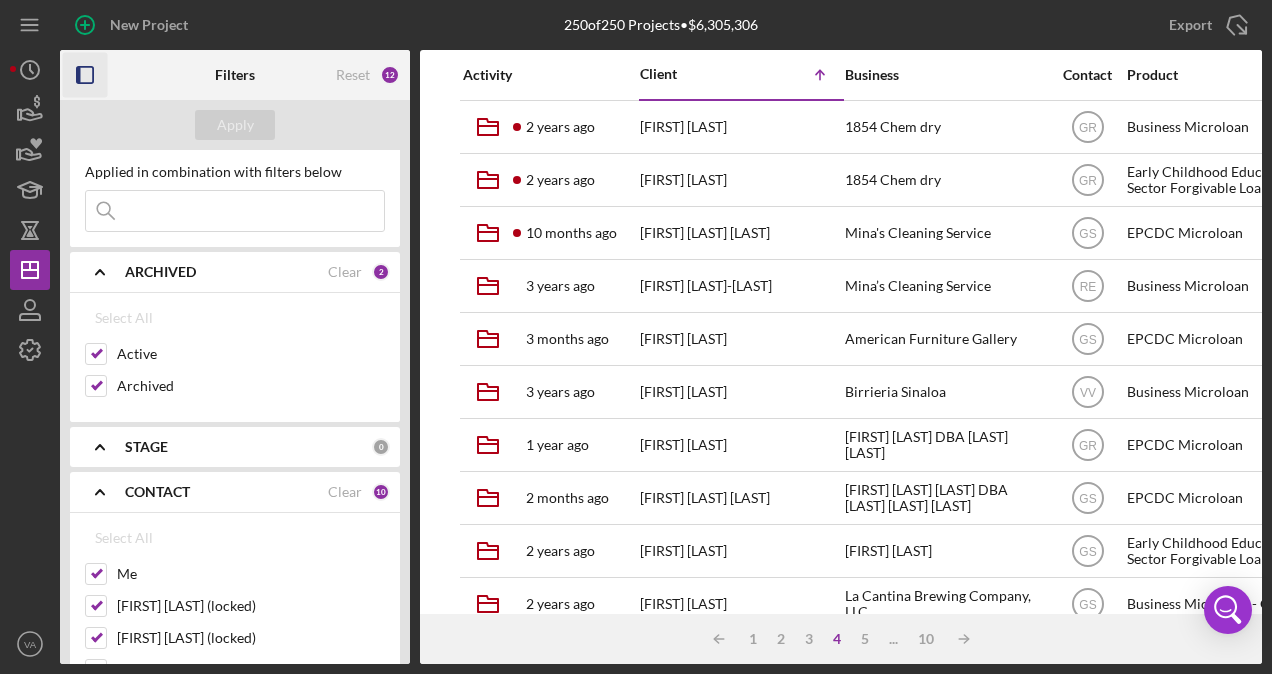 click at bounding box center [235, 211] 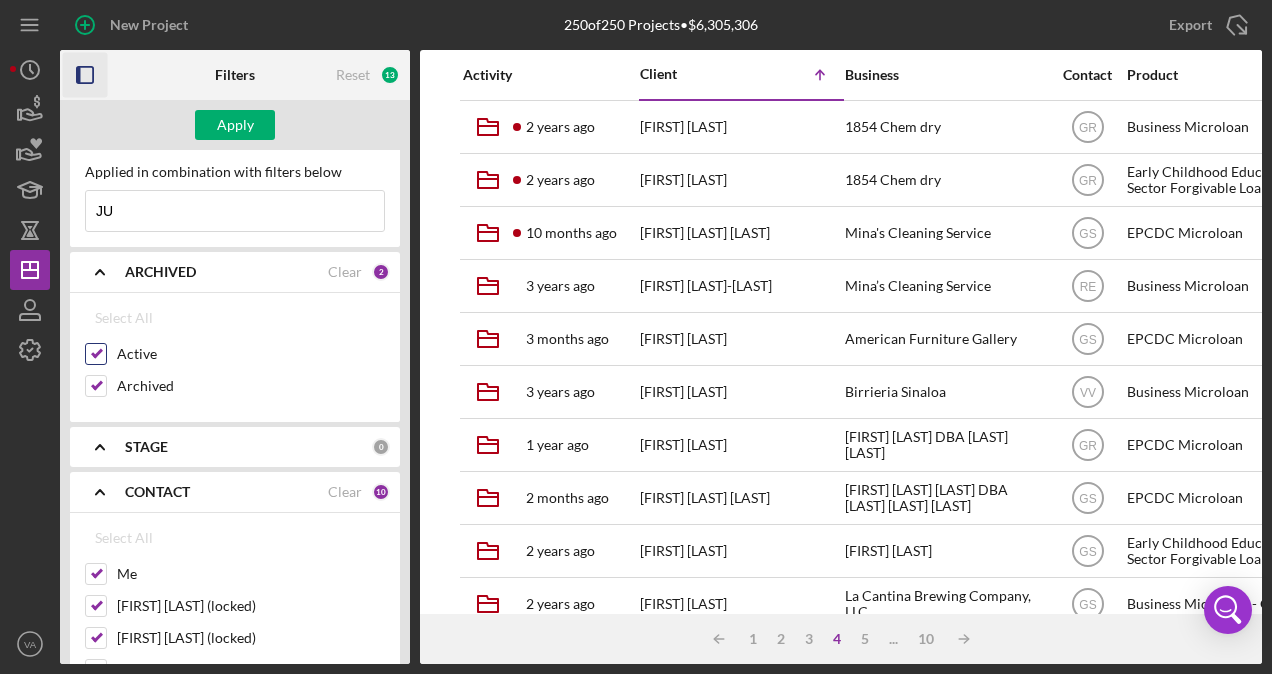 type on "J" 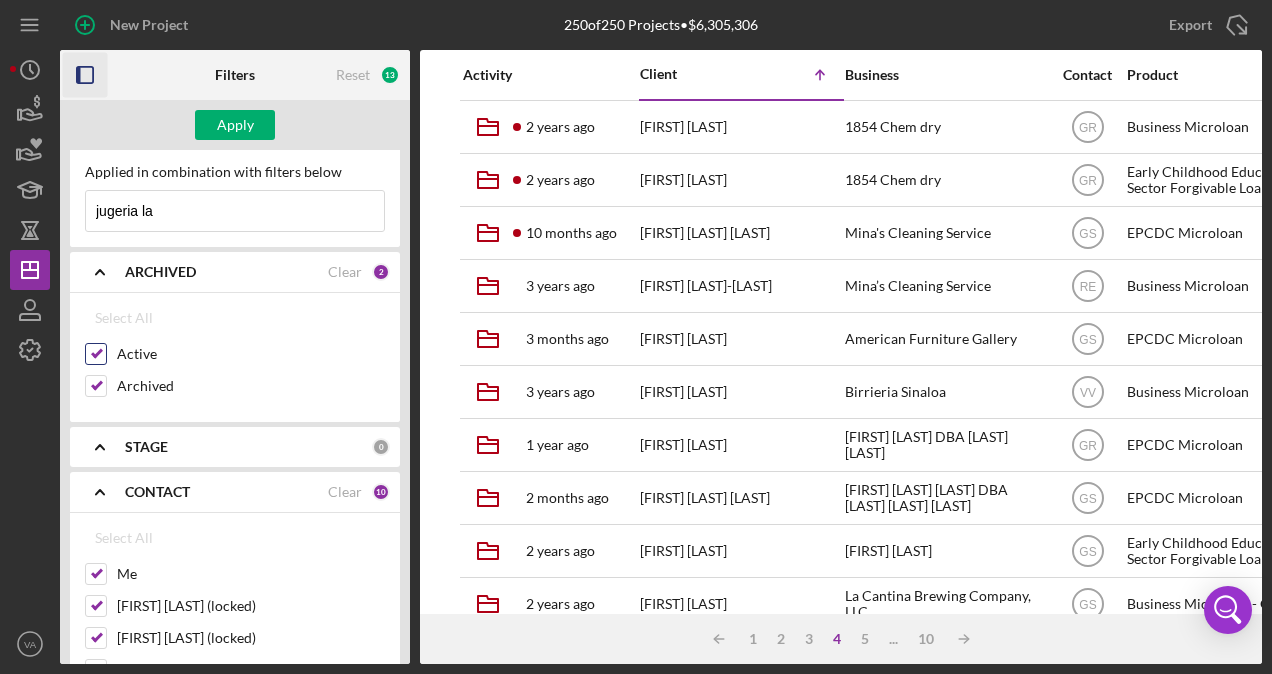 type on "jugeria la" 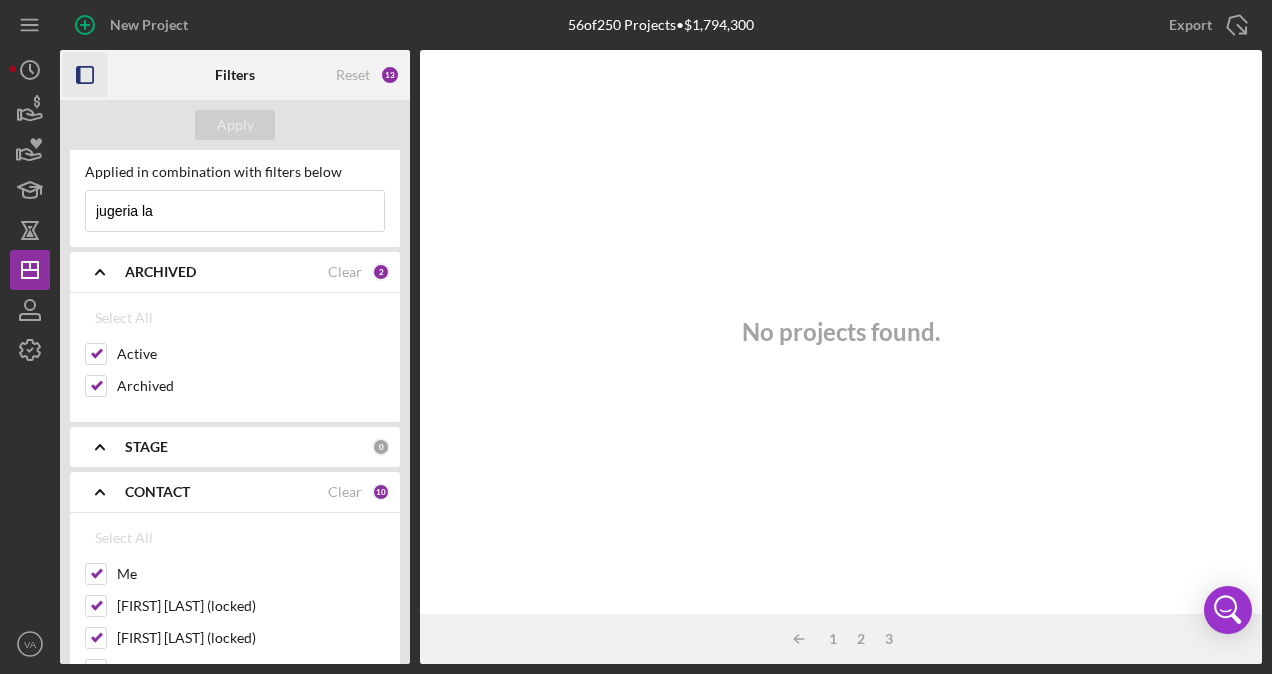 click on "jugeria la" at bounding box center (235, 211) 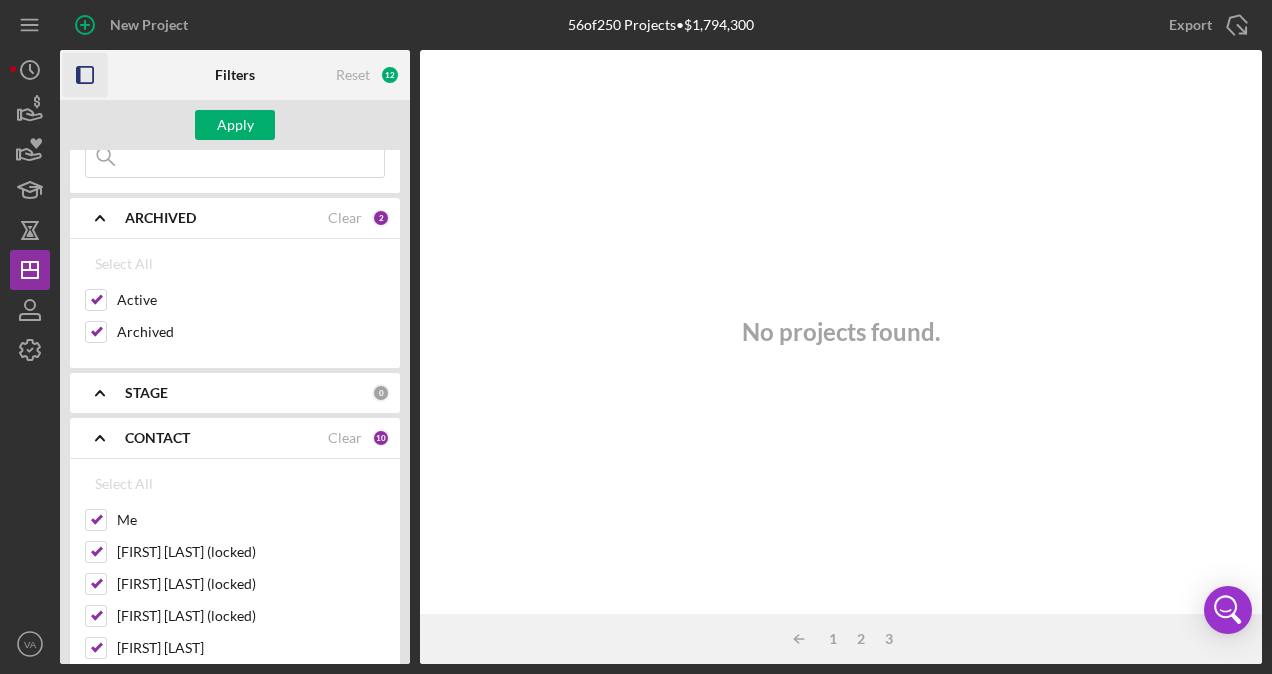 scroll, scrollTop: 0, scrollLeft: 0, axis: both 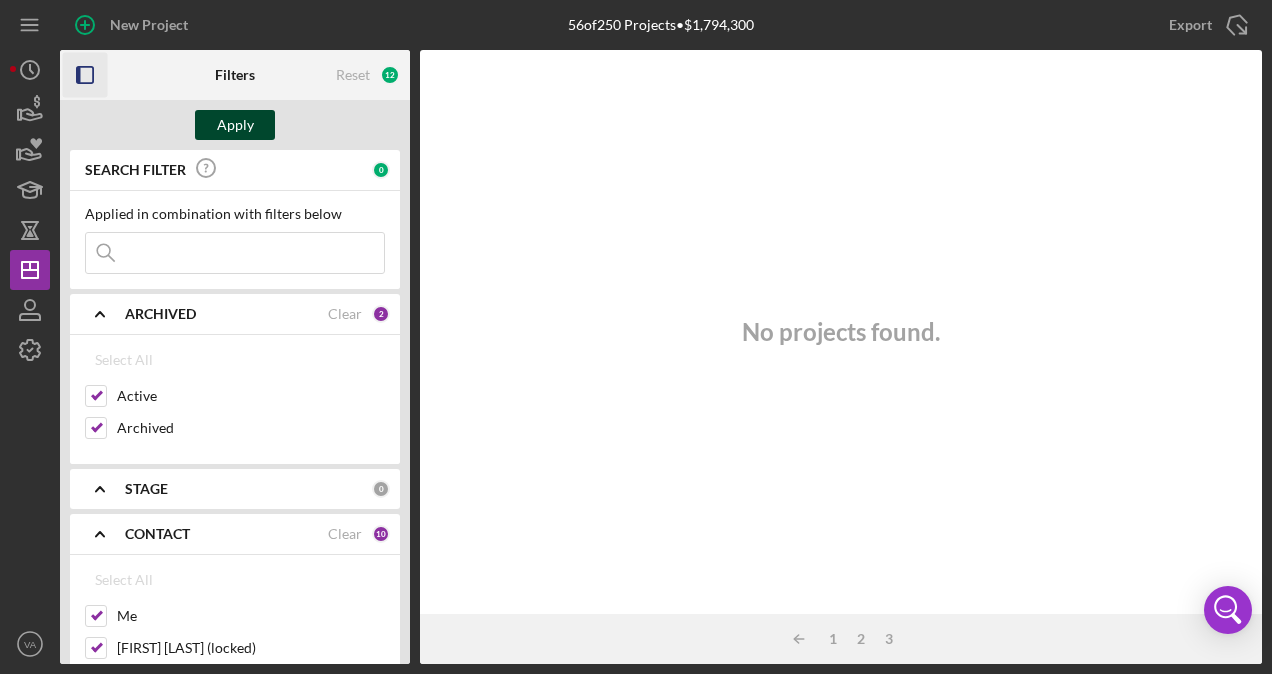 click on "Apply" at bounding box center [235, 125] 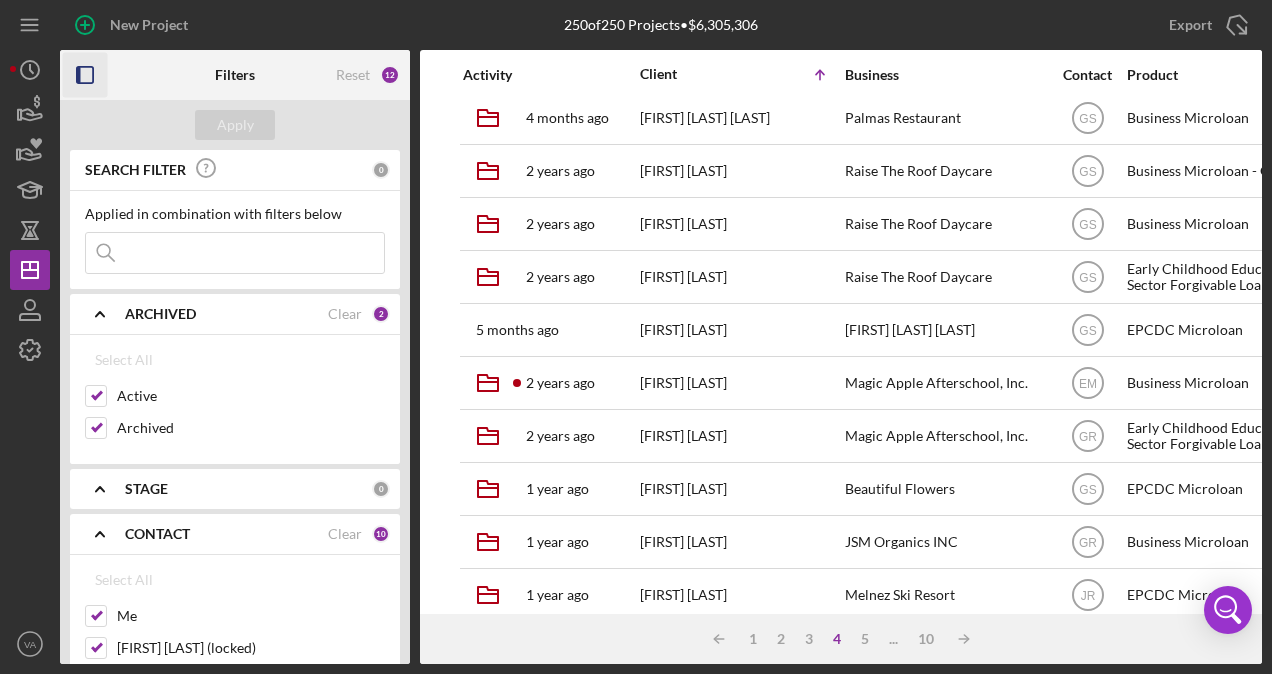 scroll, scrollTop: 800, scrollLeft: 0, axis: vertical 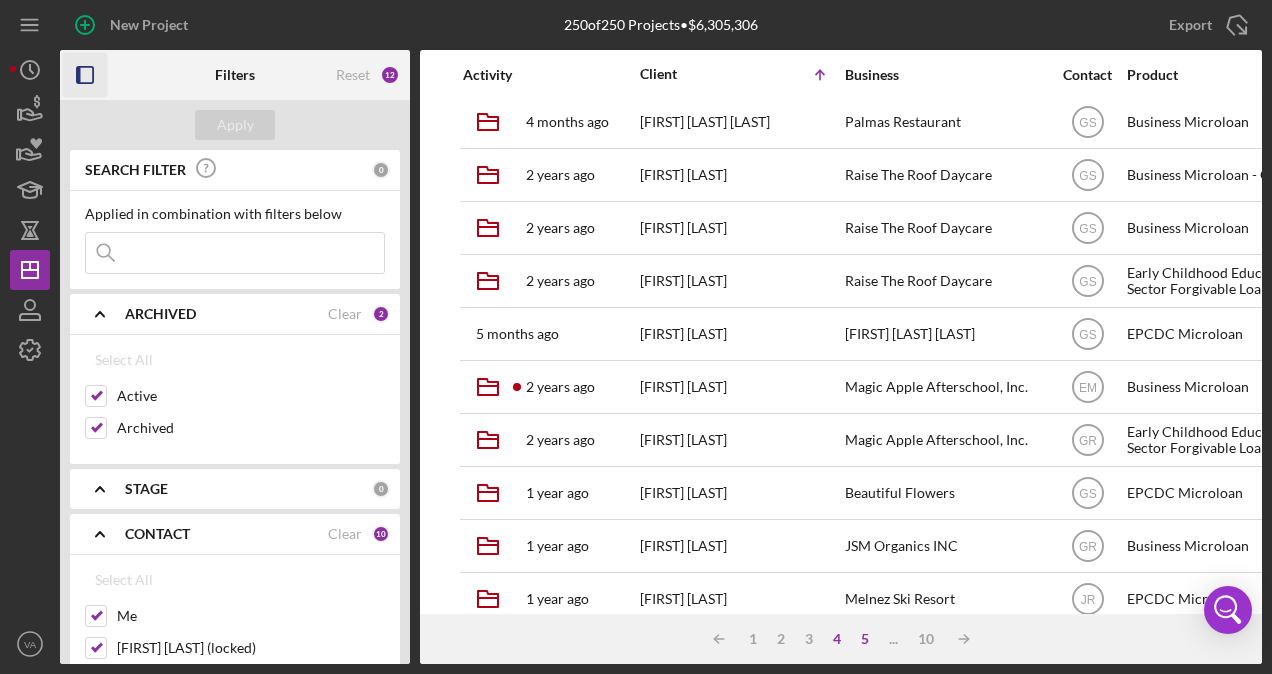 click on "5" at bounding box center (865, 639) 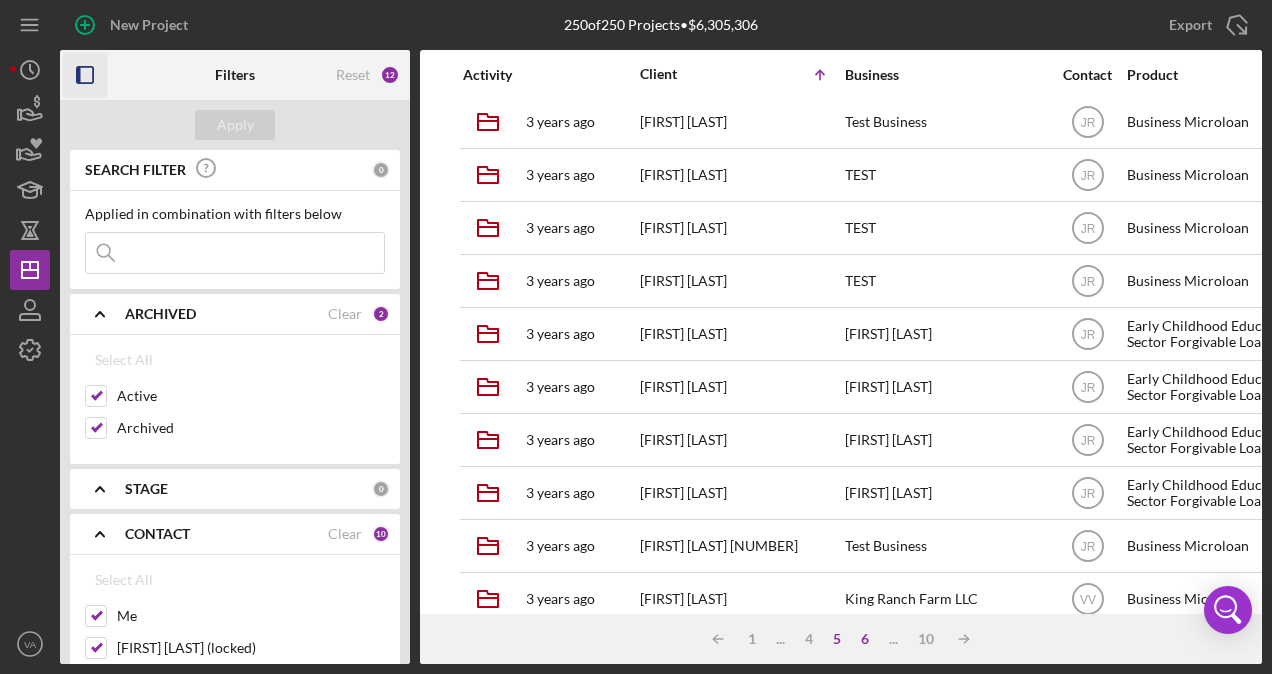 click on "6" at bounding box center [865, 639] 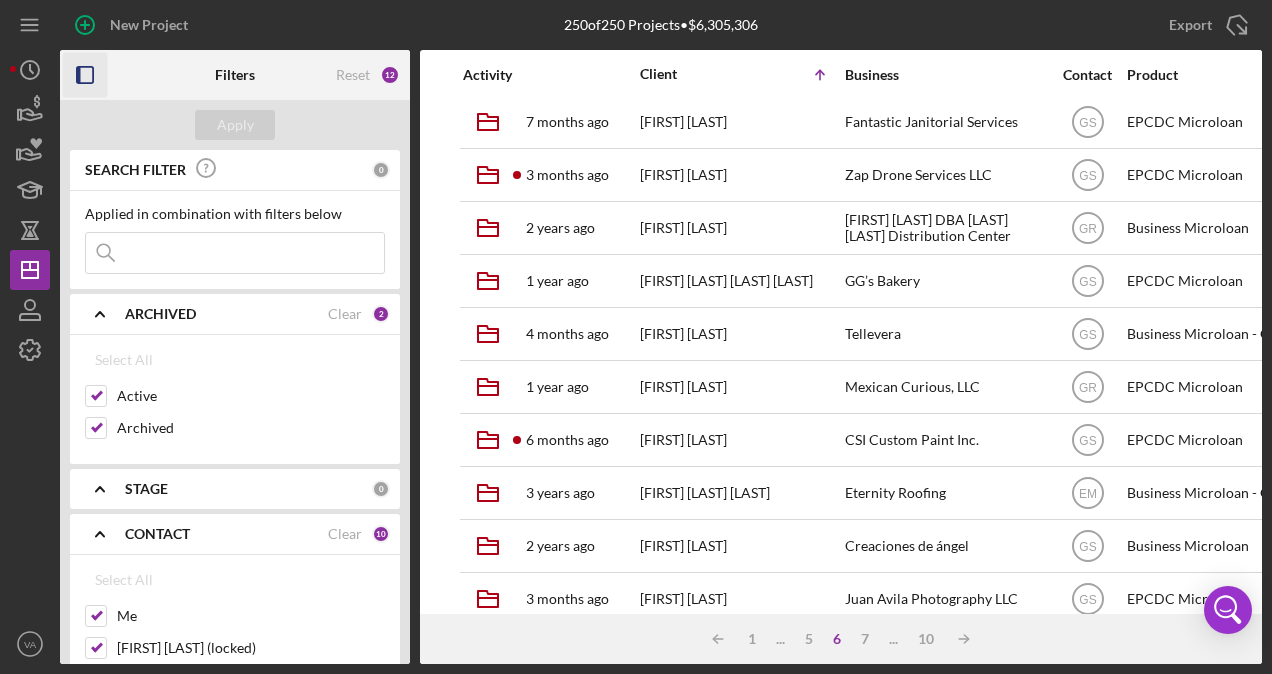 scroll, scrollTop: 0, scrollLeft: 0, axis: both 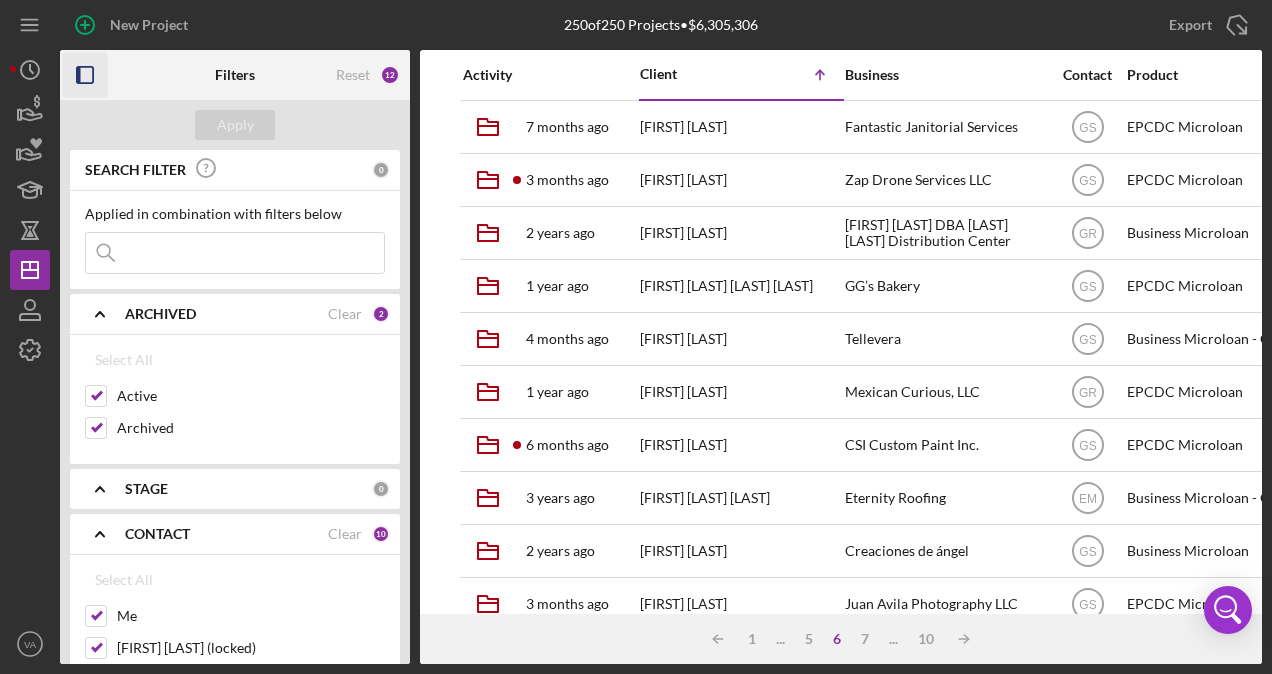click on "Icon/Table Sort Arrow 1 ... 5 6 7 ... 10 Icon/Table Sort Arrow" at bounding box center (841, 639) 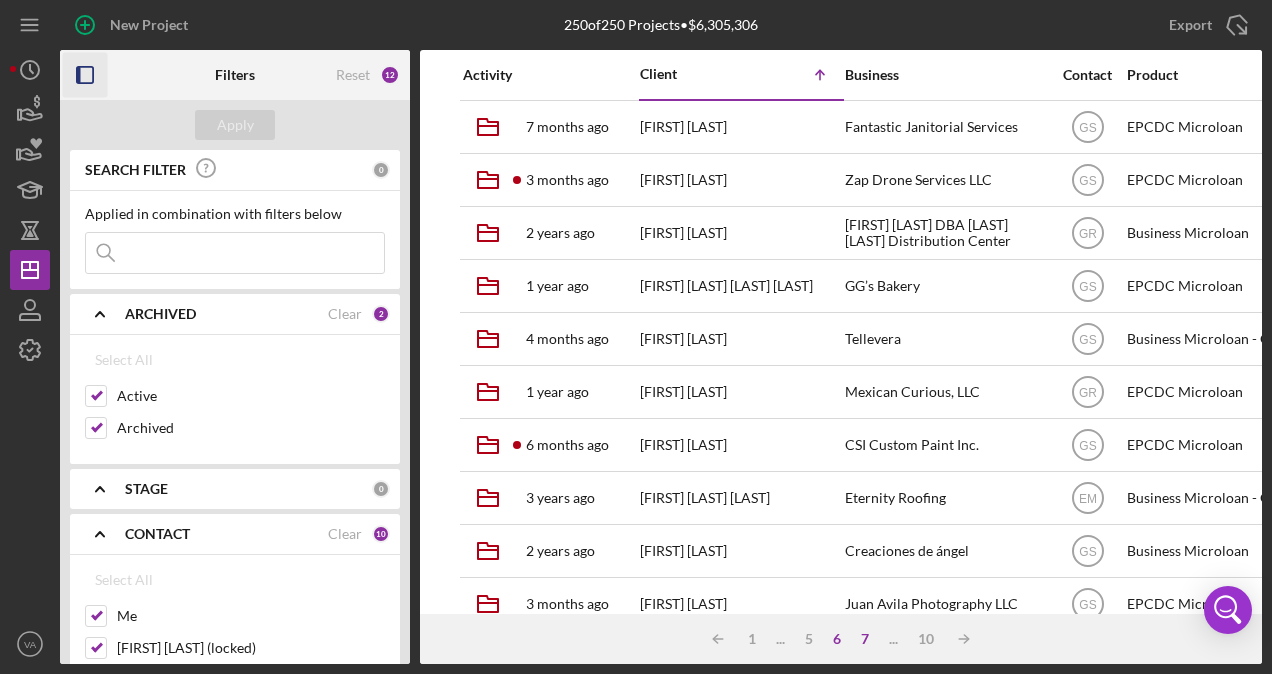 click on "7" at bounding box center (865, 639) 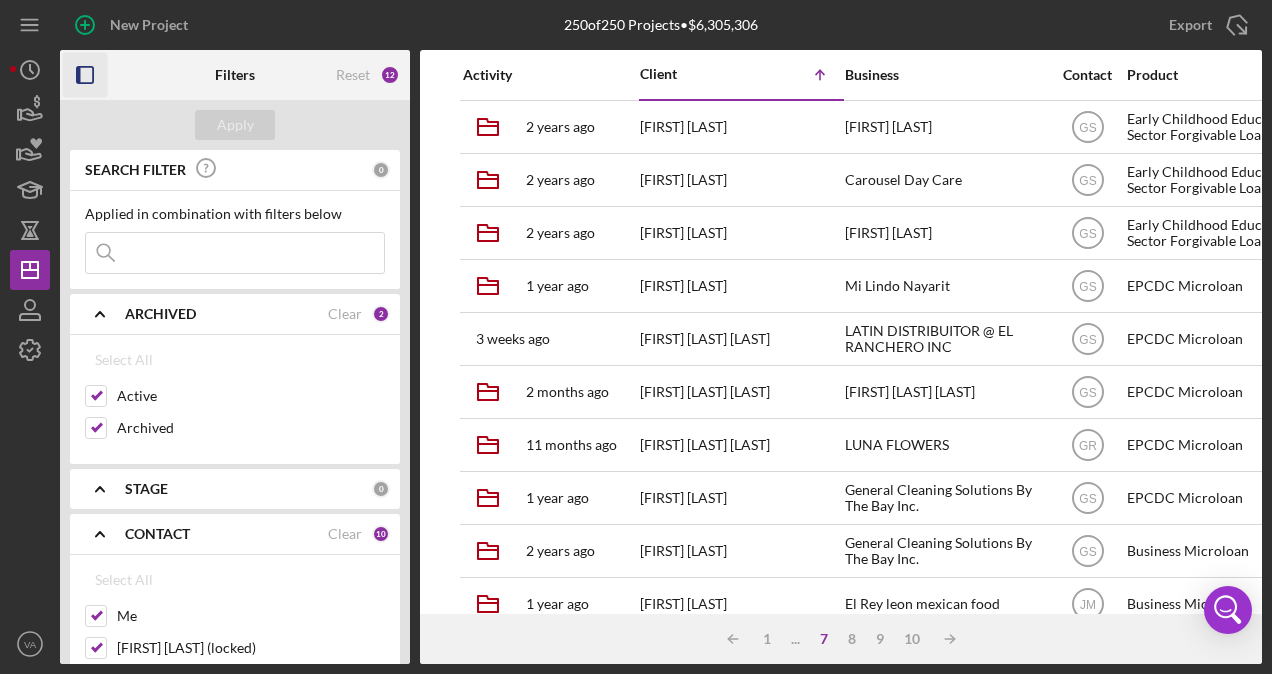 click at bounding box center [235, 253] 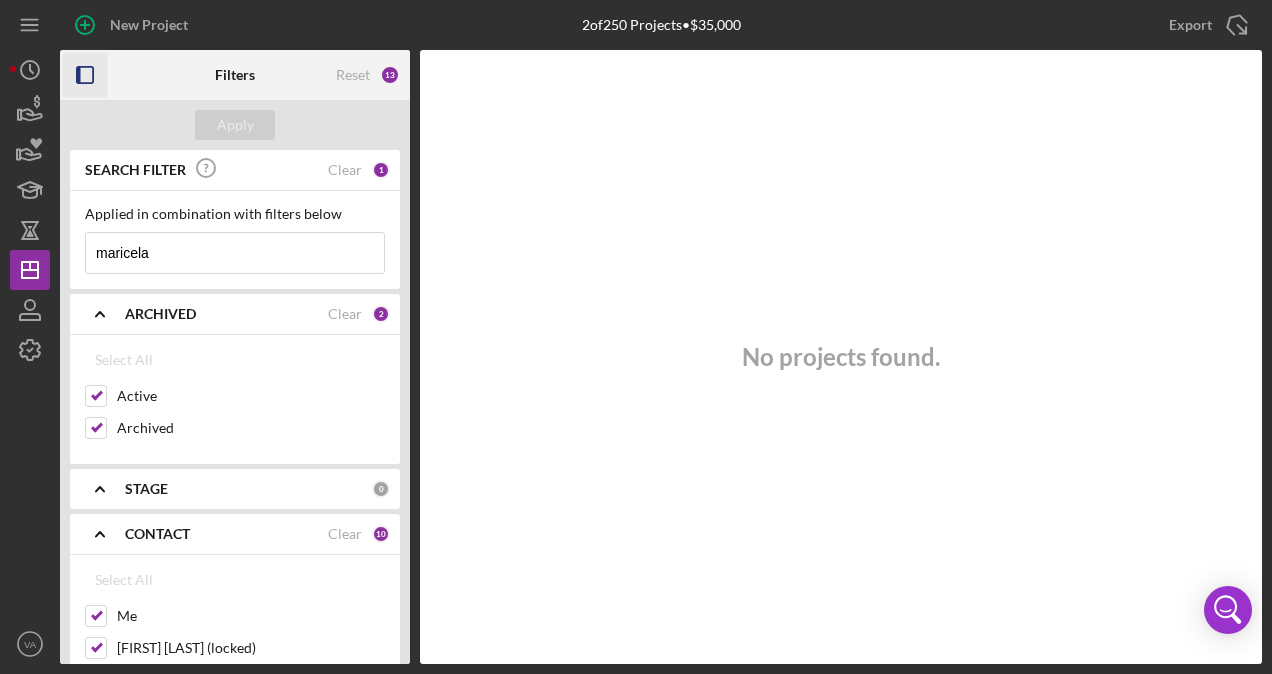 click on "maricela" at bounding box center [235, 253] 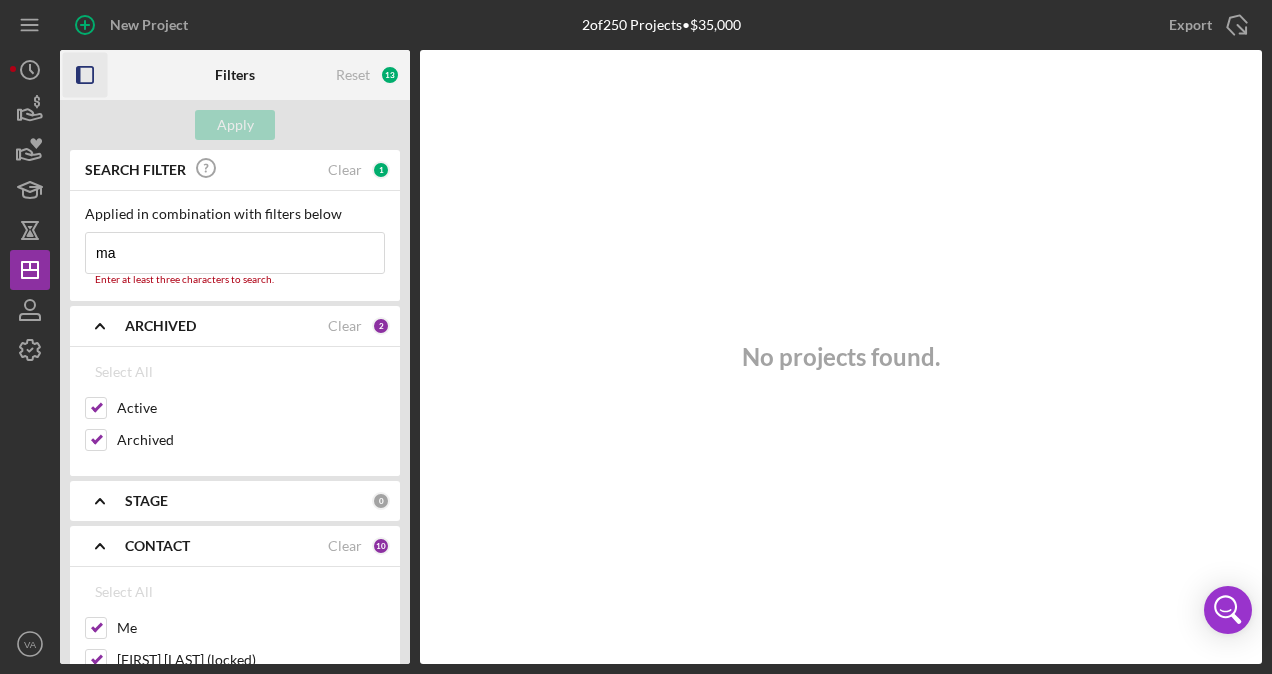 type on "m" 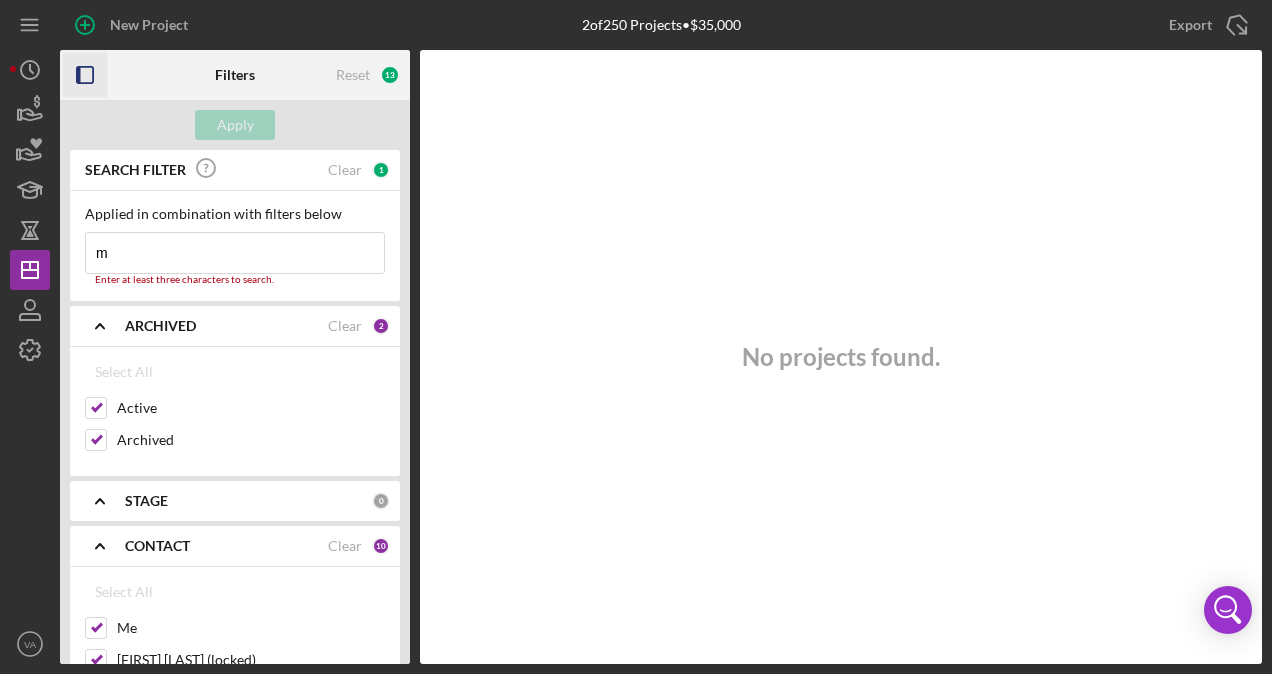 type 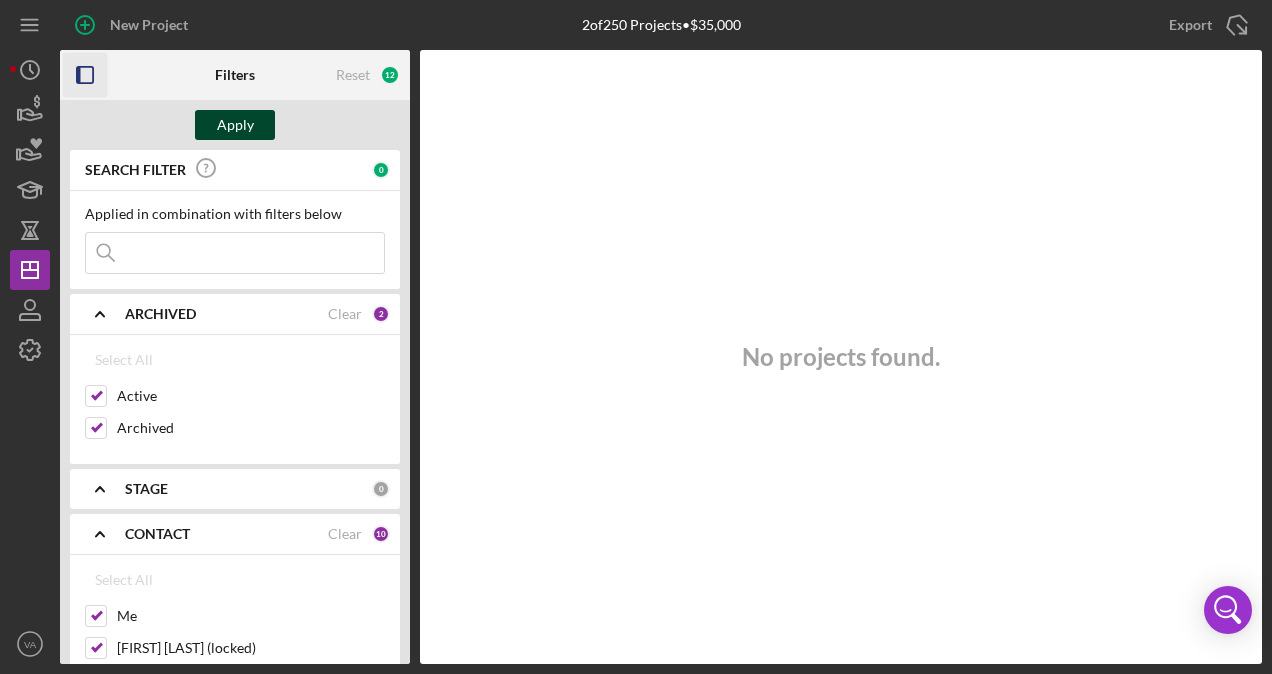 click on "Apply" at bounding box center [235, 125] 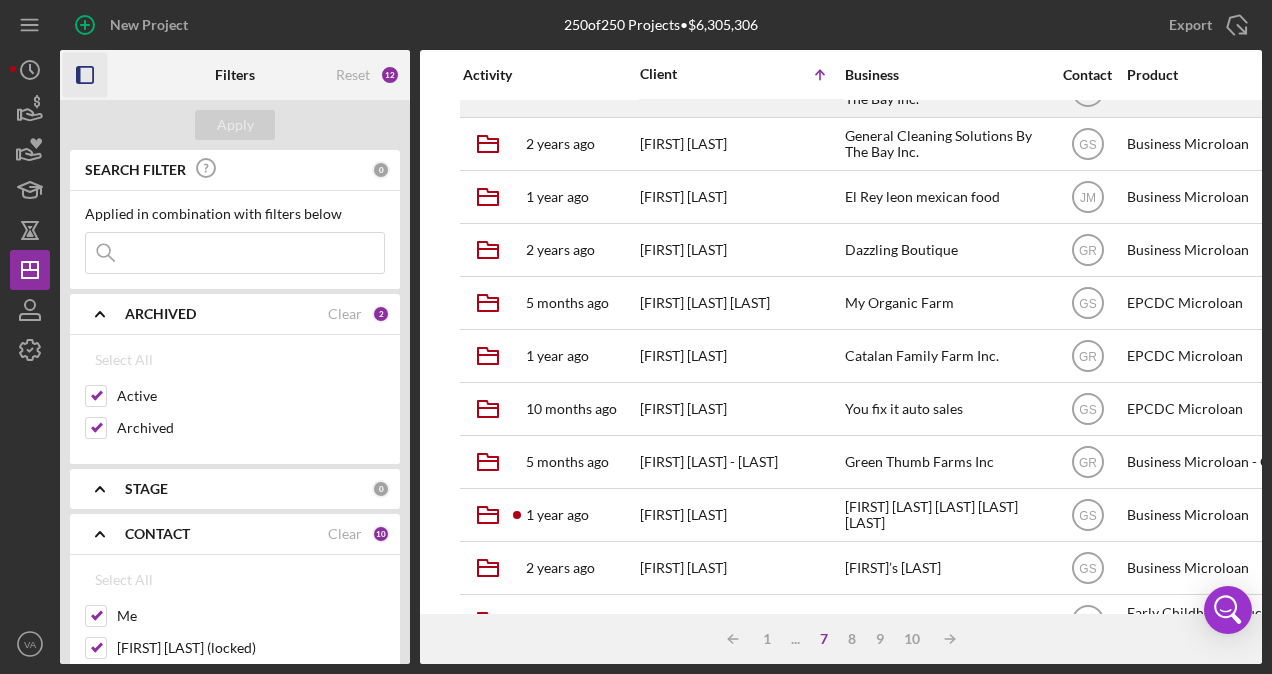 scroll, scrollTop: 839, scrollLeft: 0, axis: vertical 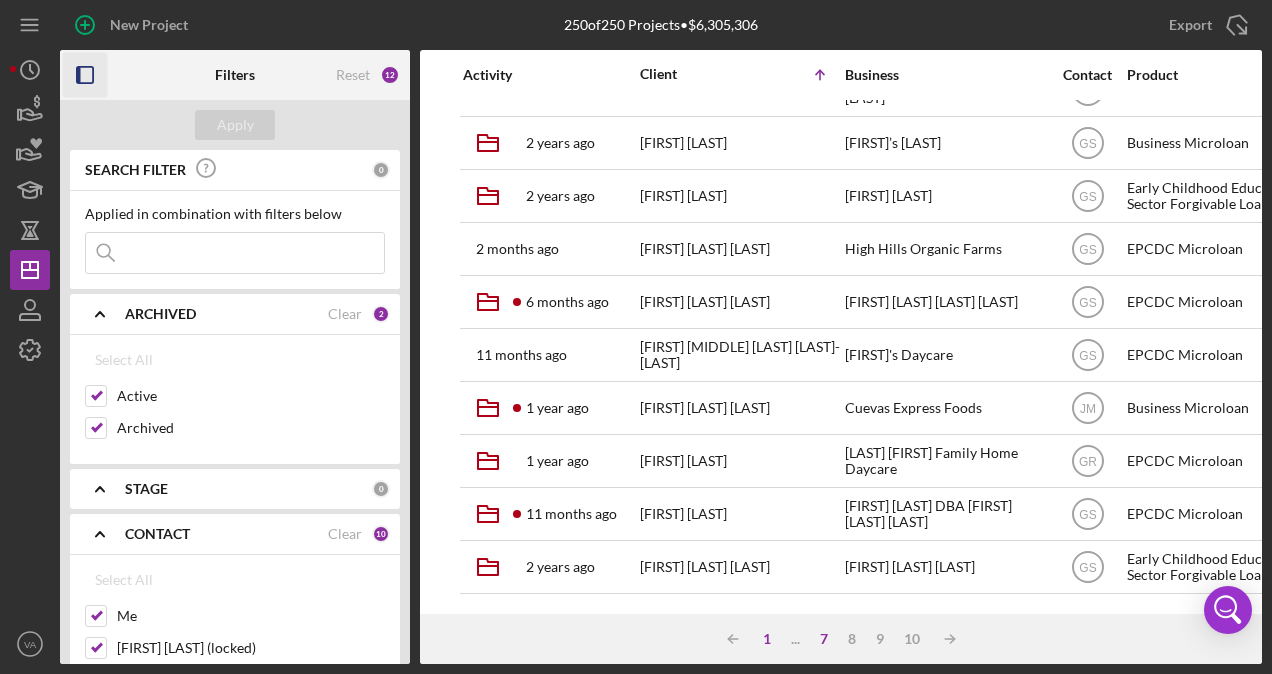 click on "1" at bounding box center (767, 639) 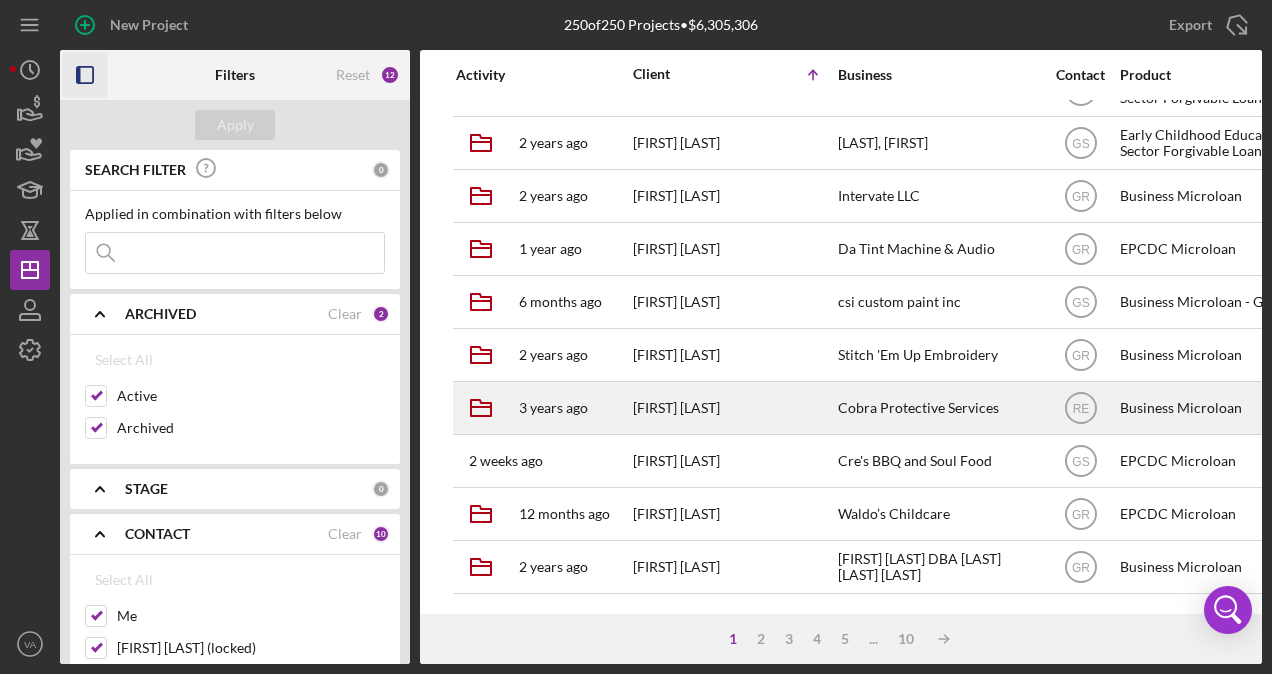 scroll, scrollTop: 839, scrollLeft: 6, axis: both 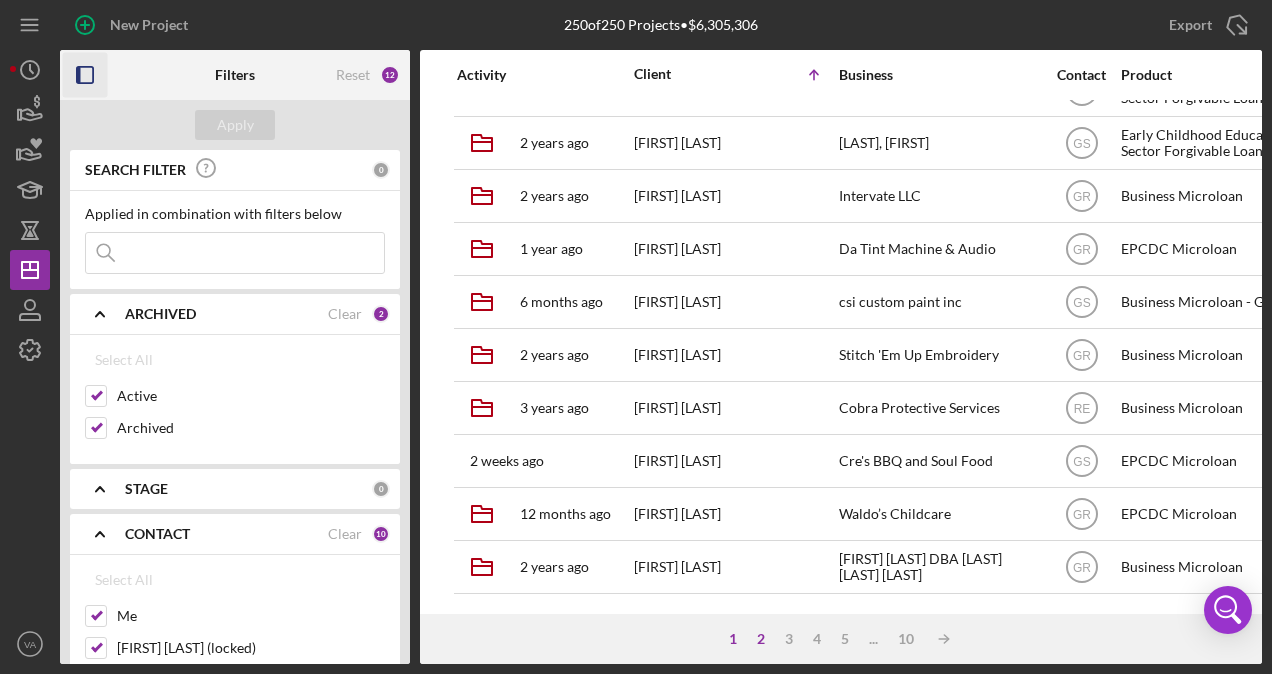 click on "2" at bounding box center [761, 639] 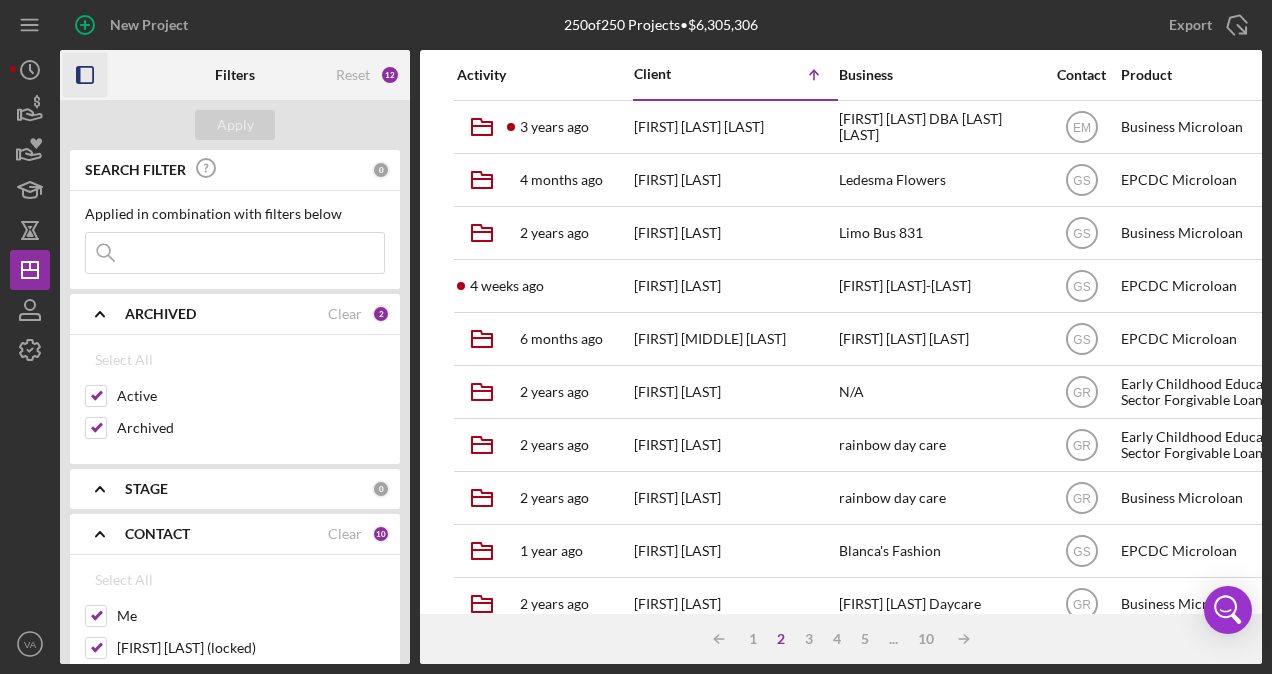 scroll, scrollTop: 839, scrollLeft: 6, axis: both 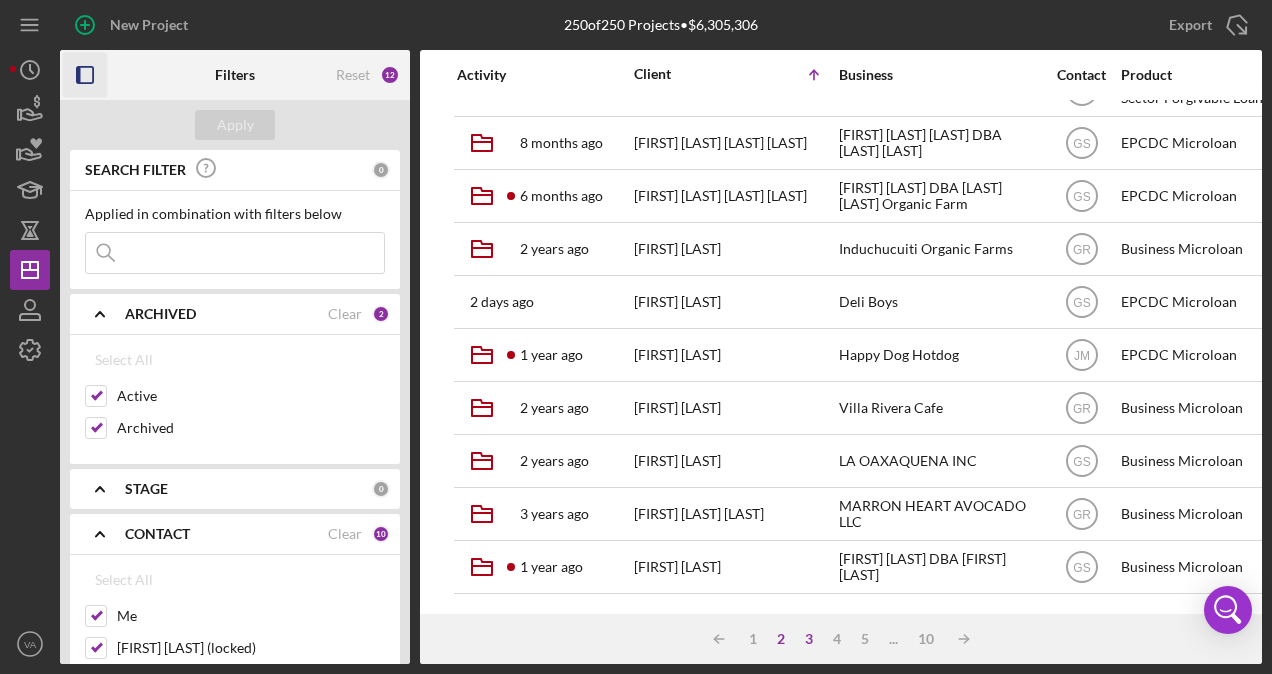 click on "3" at bounding box center (809, 639) 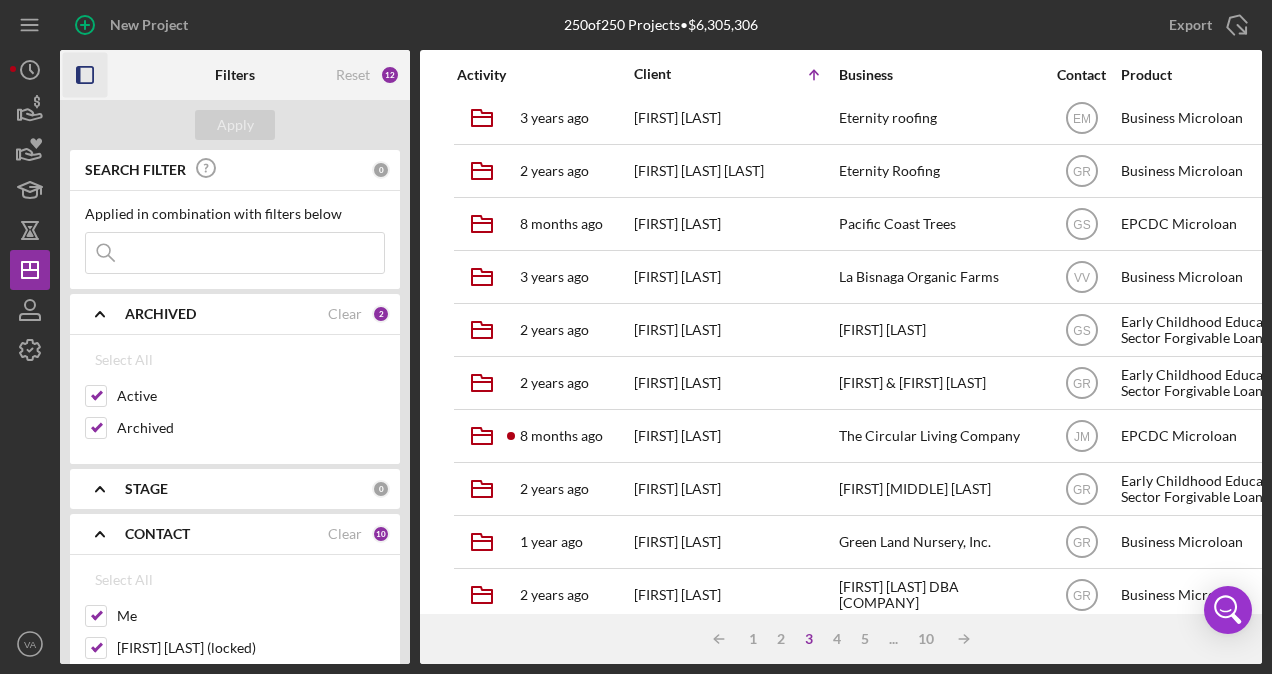 scroll, scrollTop: 839, scrollLeft: 6, axis: both 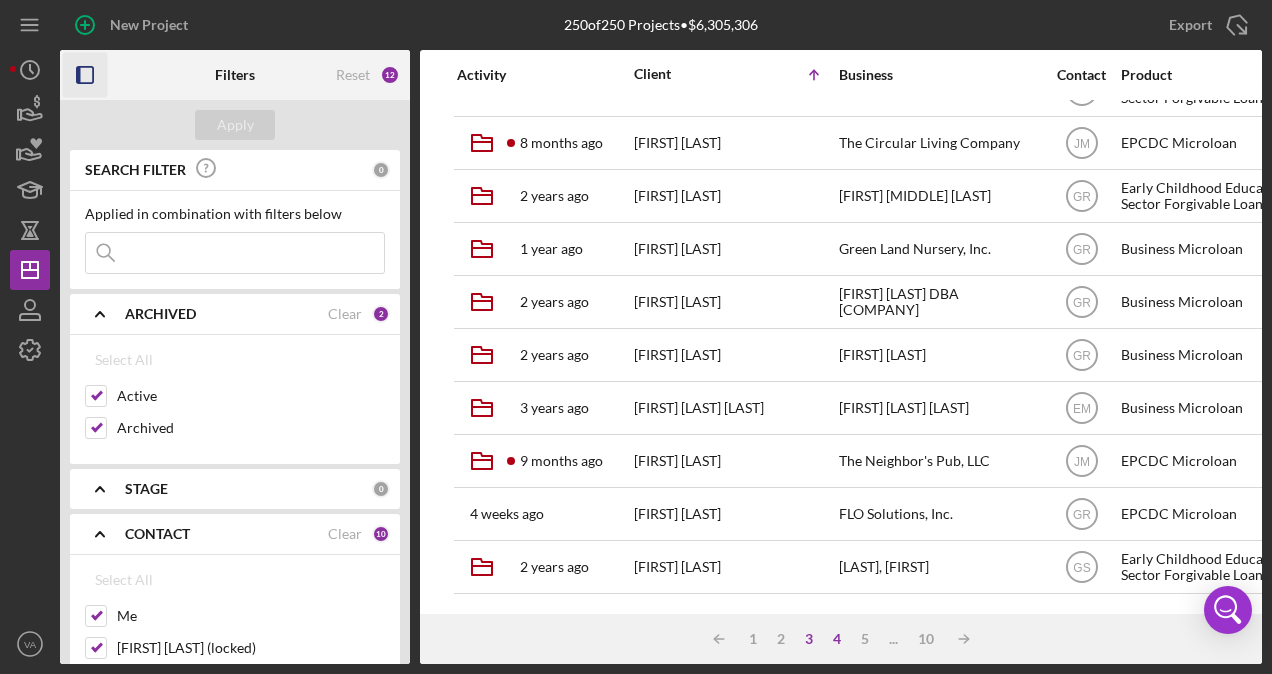 click on "4" at bounding box center [837, 639] 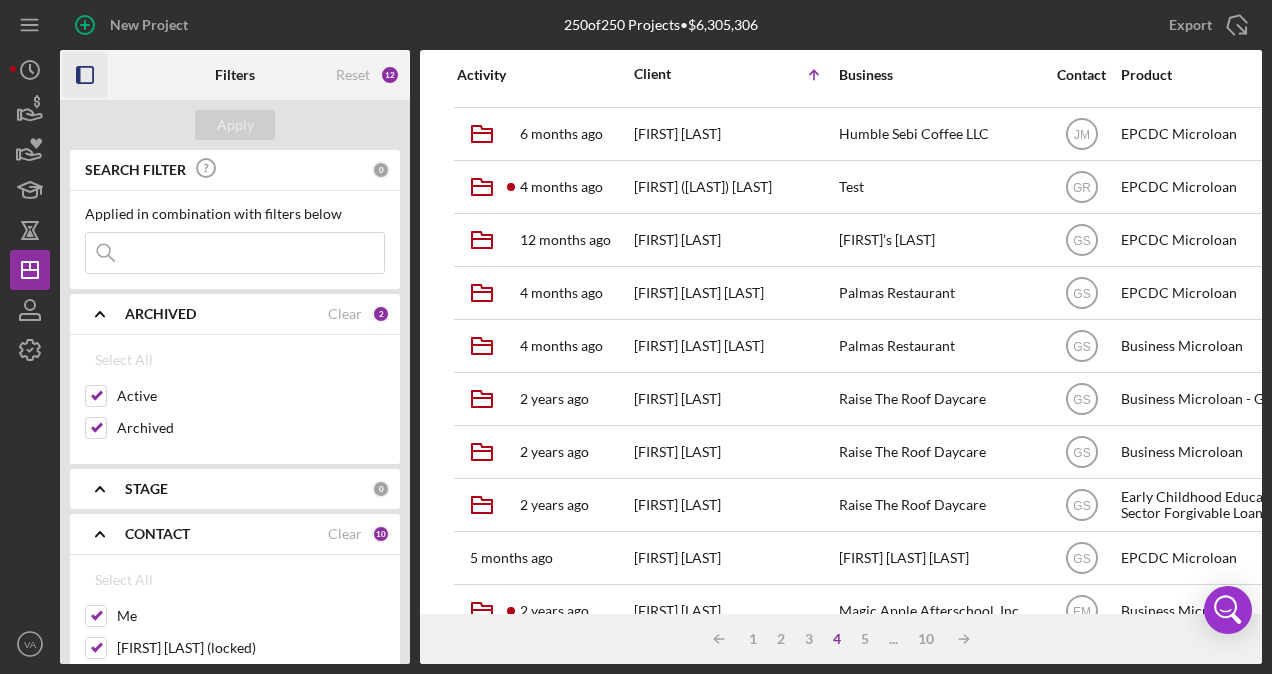 scroll, scrollTop: 839, scrollLeft: 6, axis: both 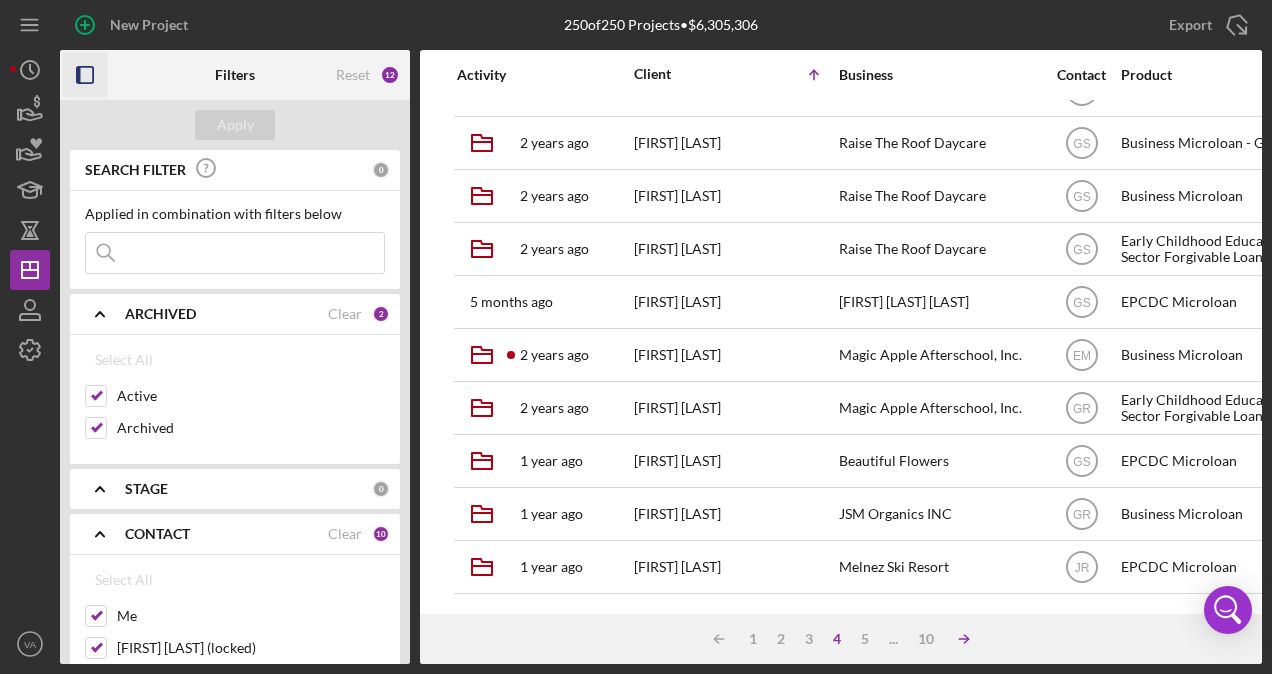 click 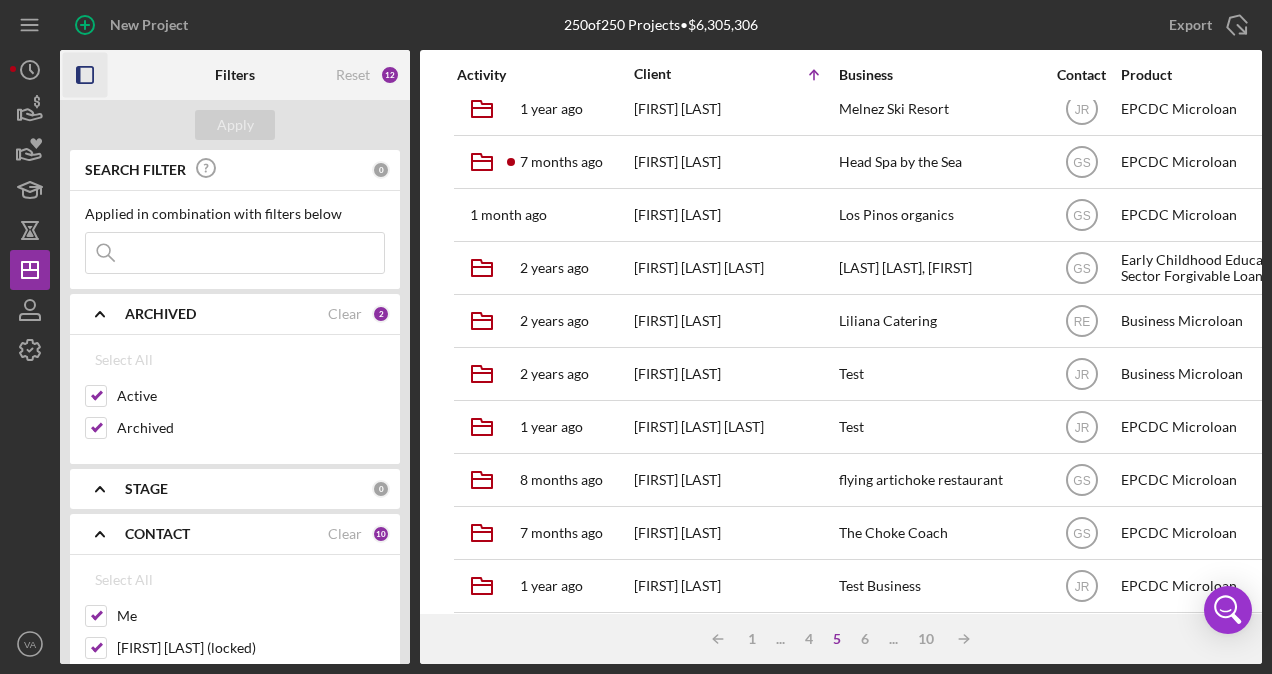 scroll, scrollTop: 0, scrollLeft: 6, axis: horizontal 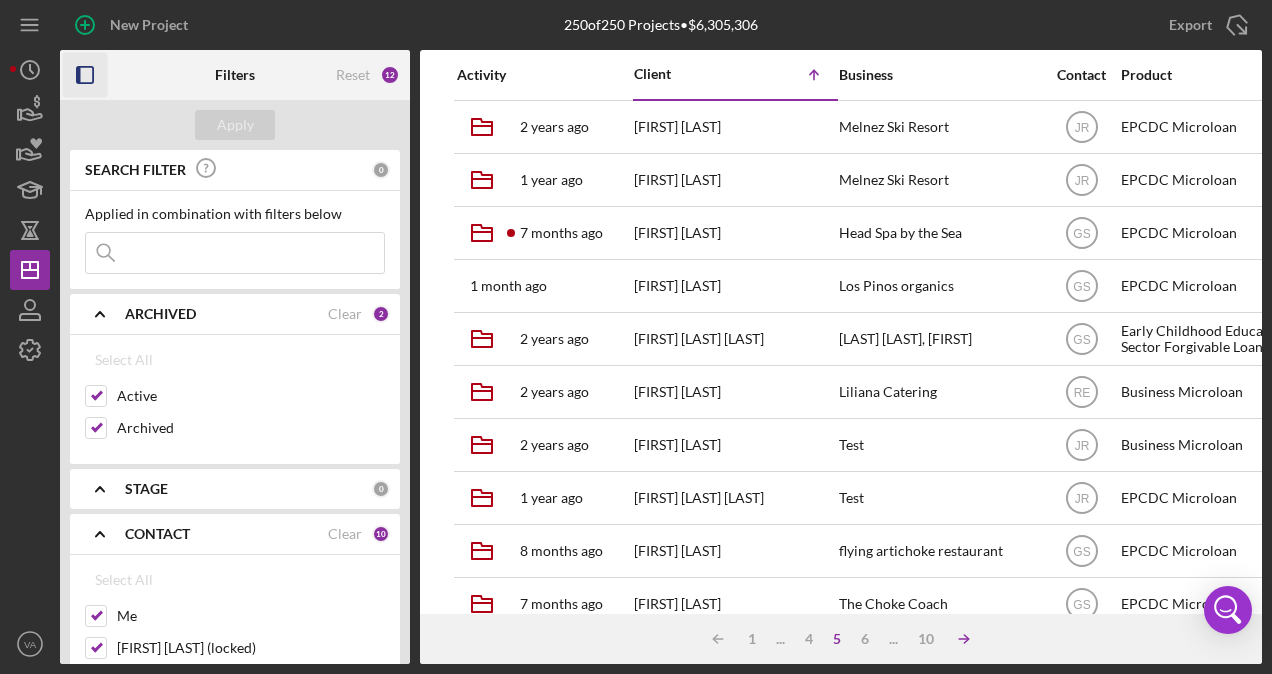 click 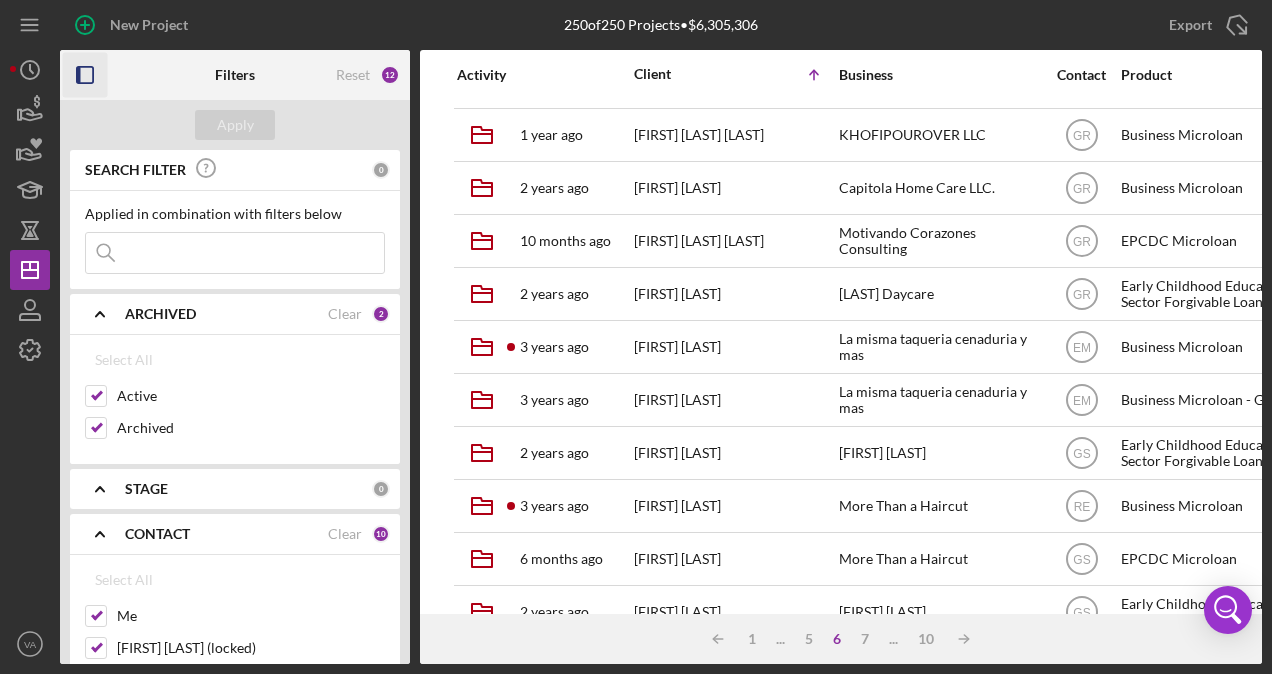 scroll, scrollTop: 839, scrollLeft: 6, axis: both 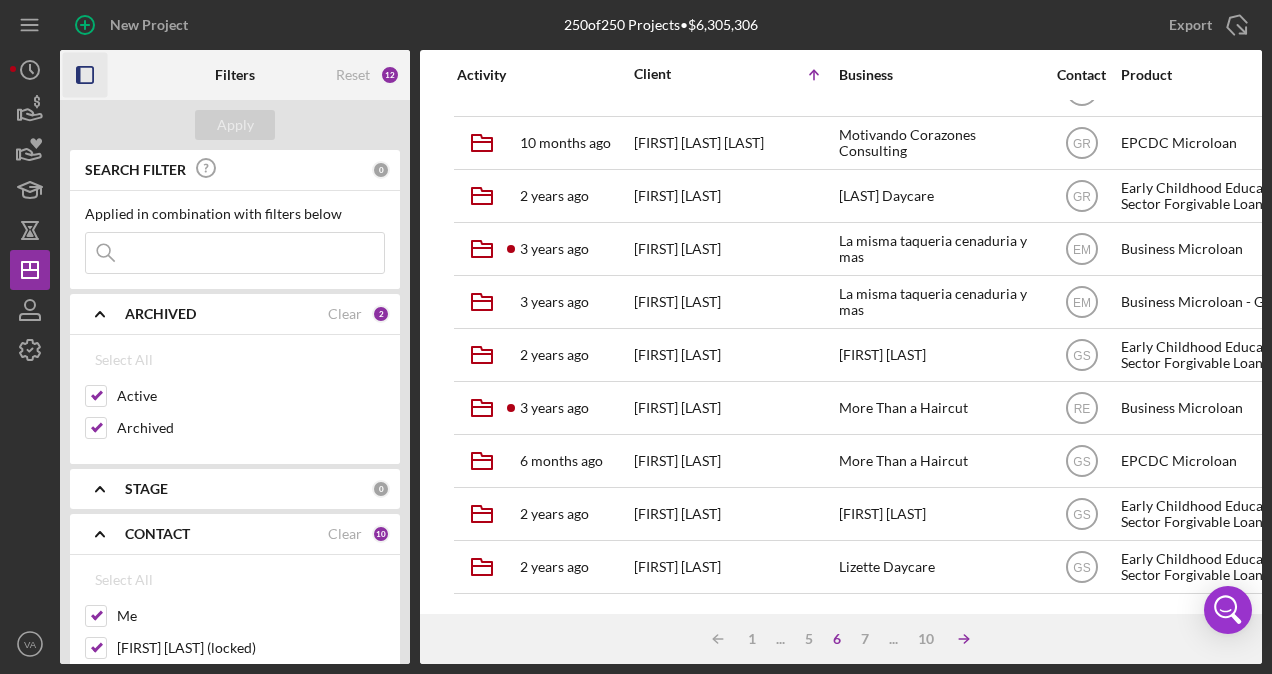 click 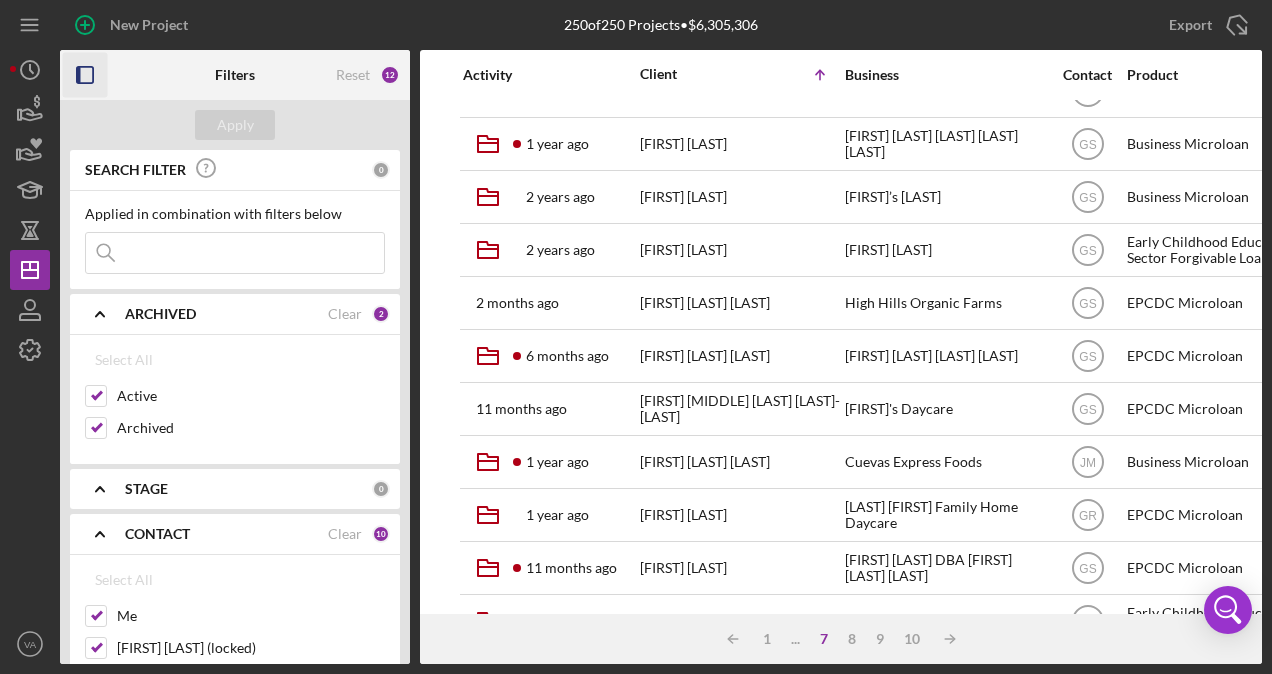 scroll, scrollTop: 839, scrollLeft: 0, axis: vertical 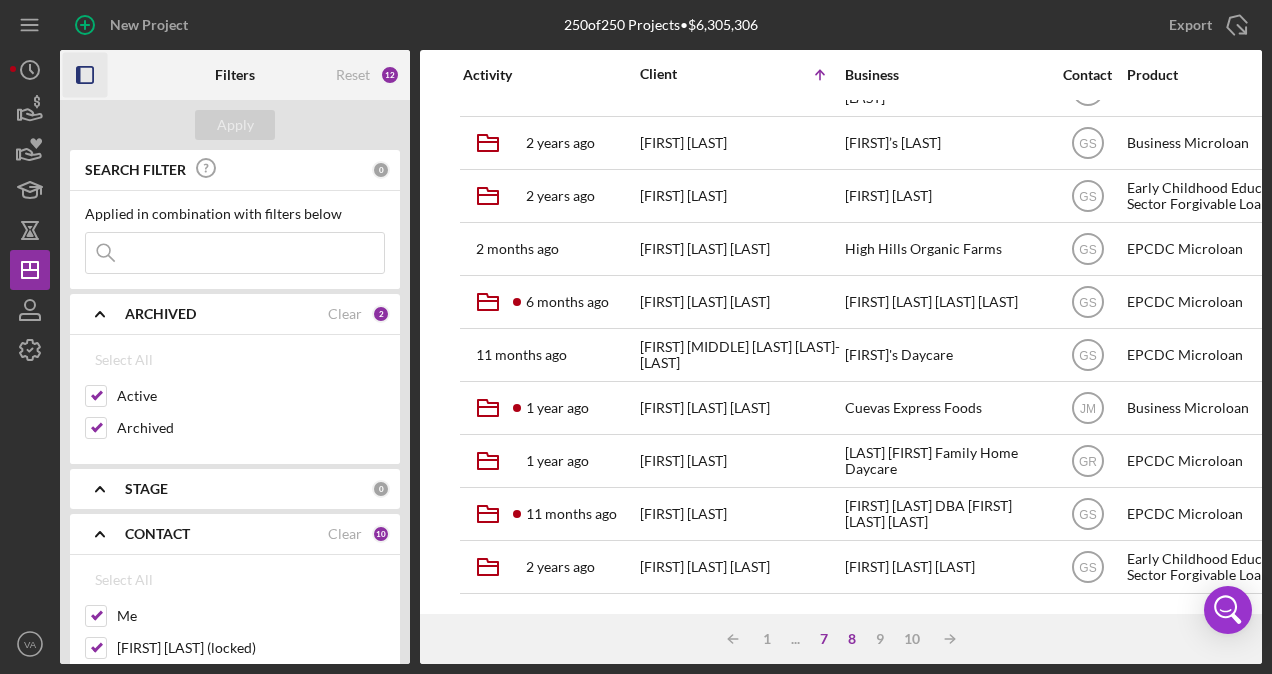 click on "8" at bounding box center (852, 639) 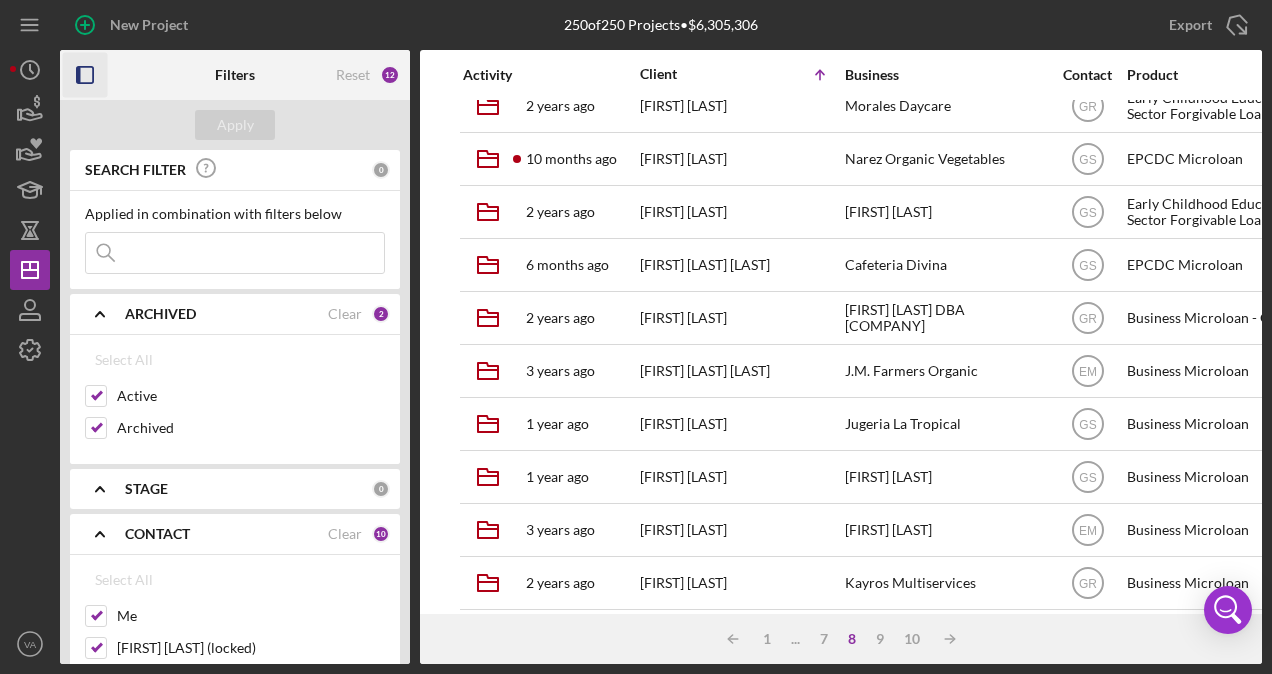 scroll, scrollTop: 152, scrollLeft: 0, axis: vertical 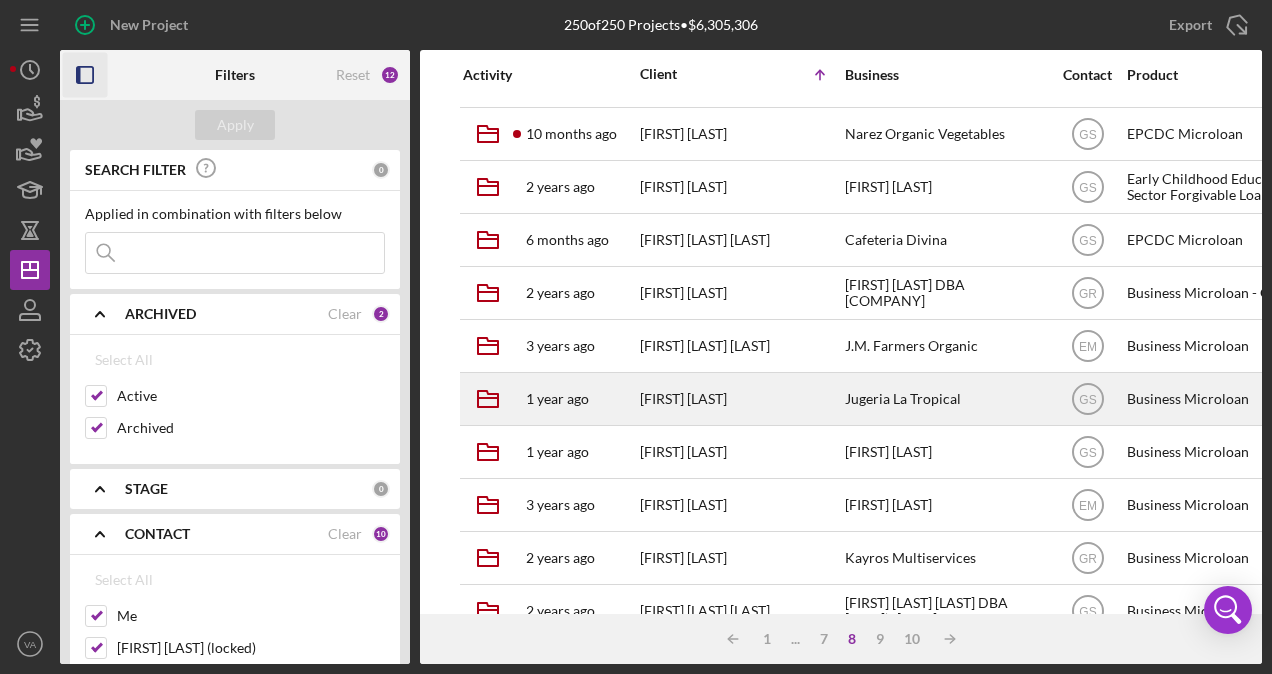 click on "[FIRST] [LAST]" at bounding box center (740, 399) 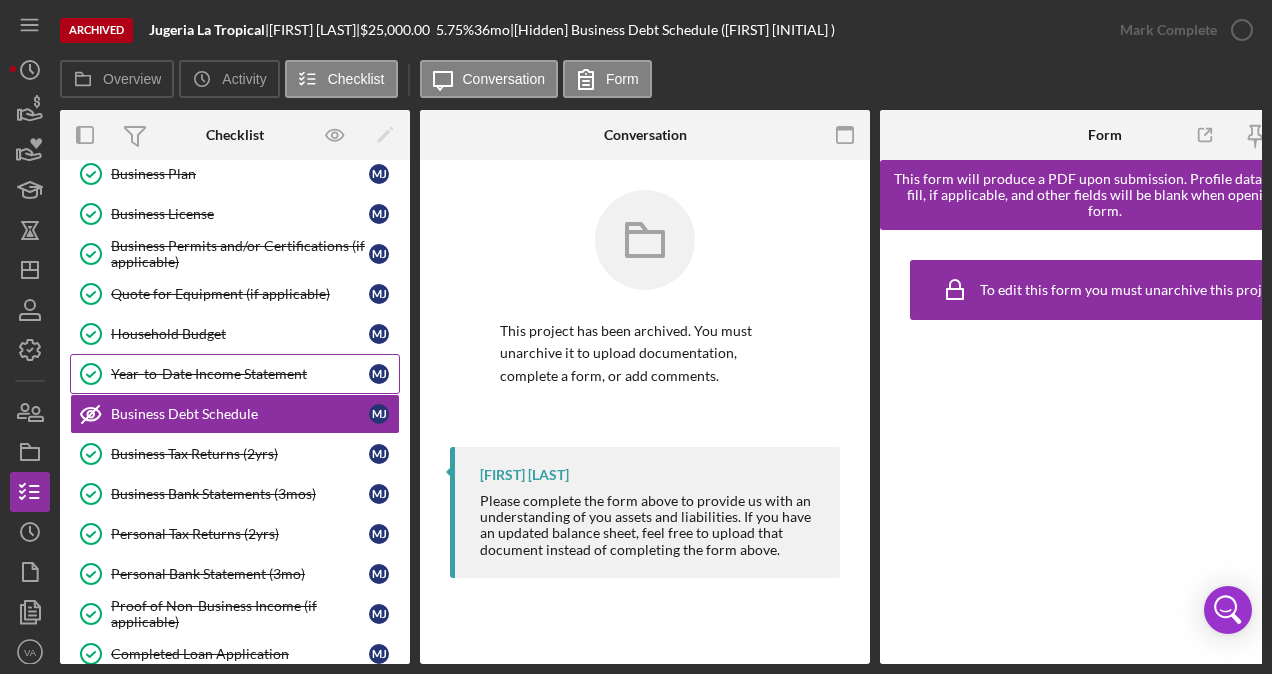 scroll, scrollTop: 0, scrollLeft: 0, axis: both 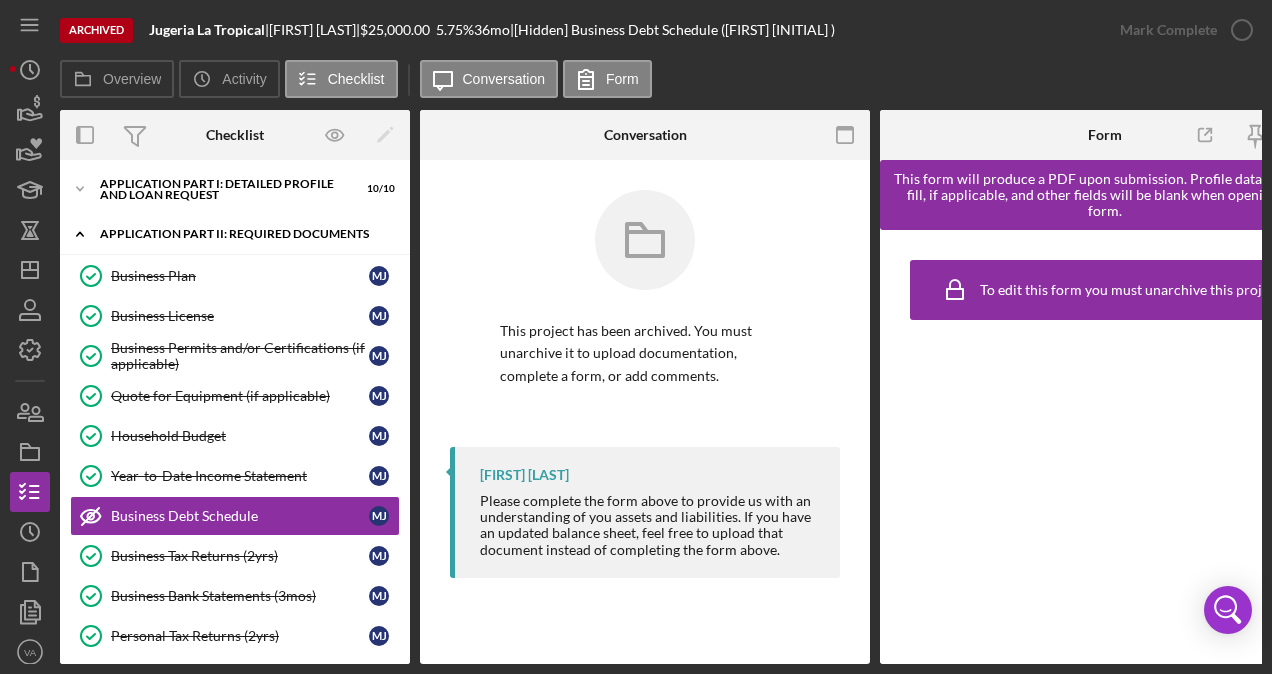click on "Application Part II: Required Documents" at bounding box center (242, 234) 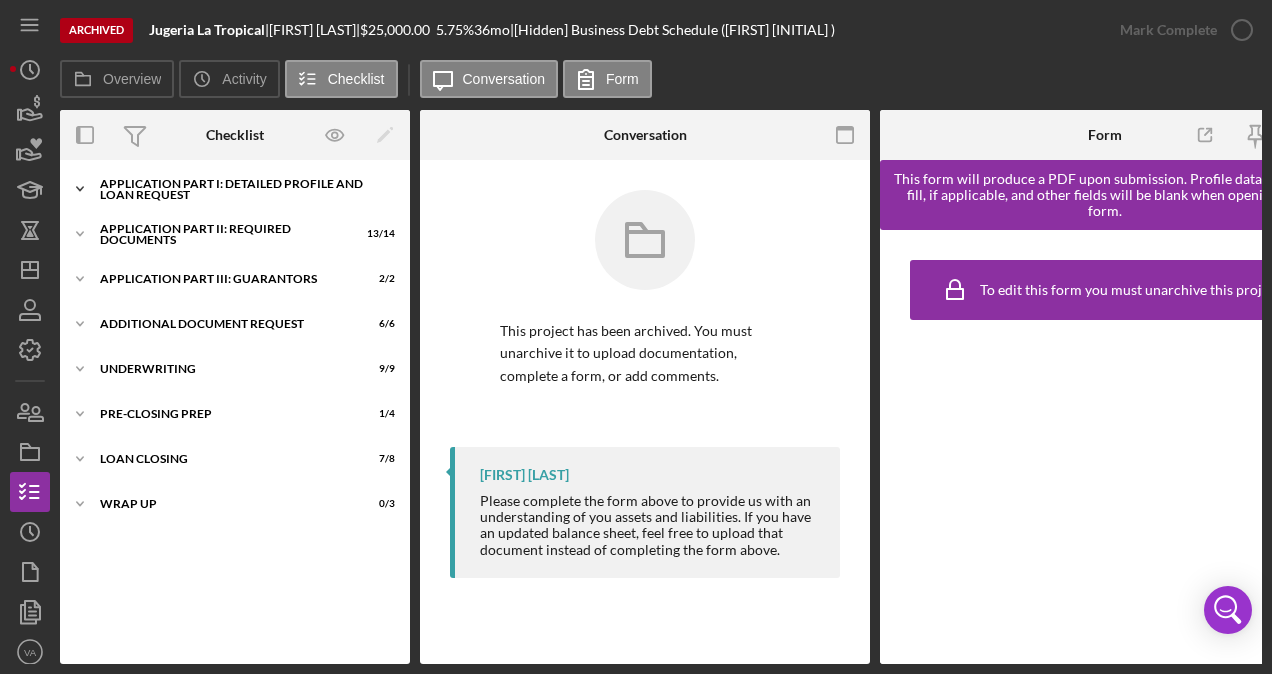 click on "Application Part I: Detailed Profile and Loan Request" at bounding box center [242, 189] 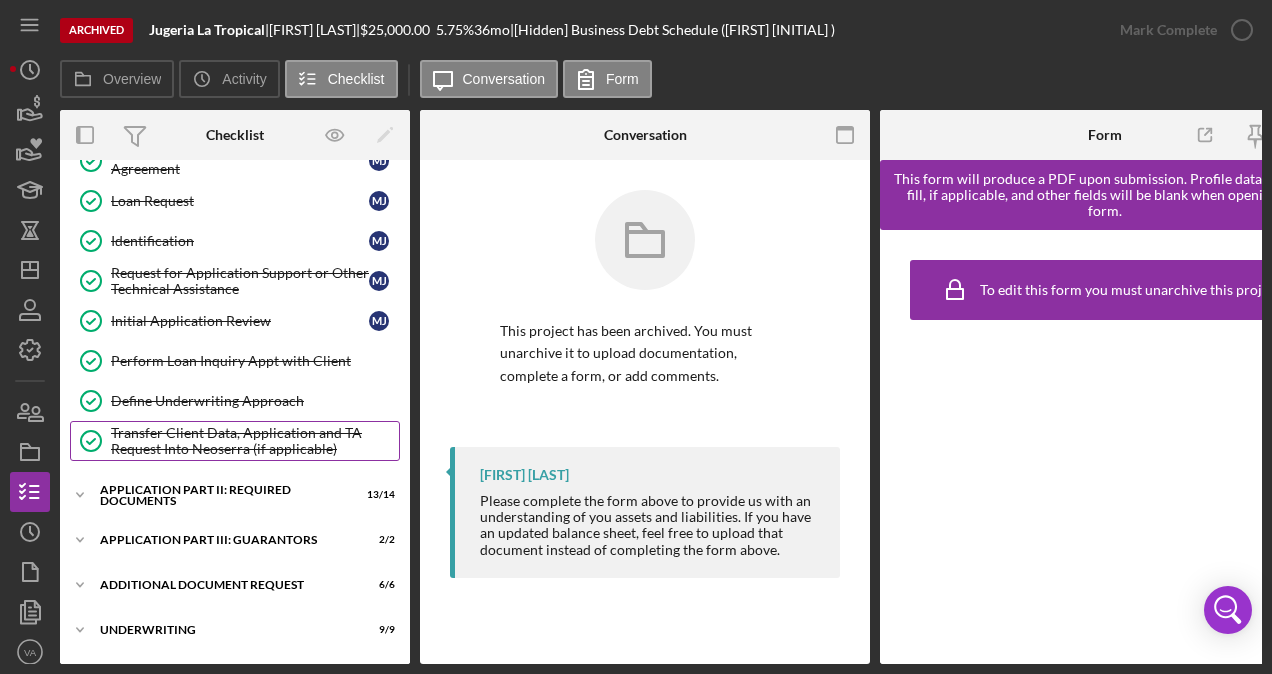 scroll, scrollTop: 158, scrollLeft: 0, axis: vertical 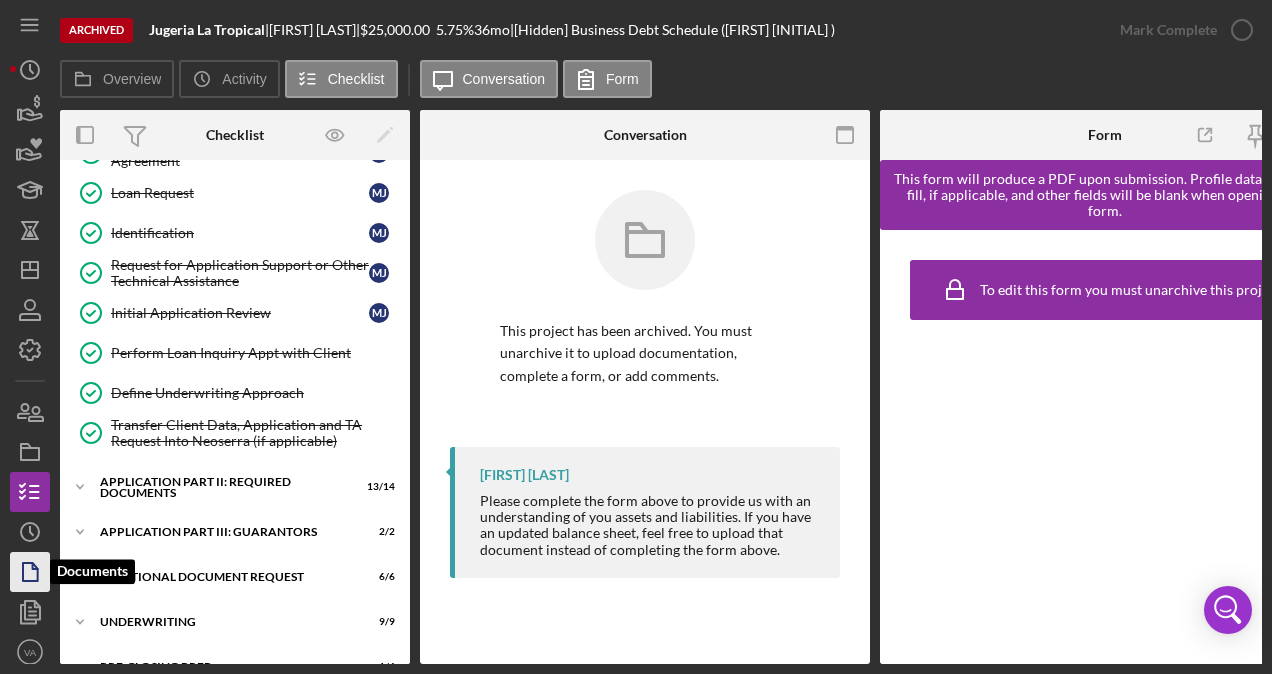 click 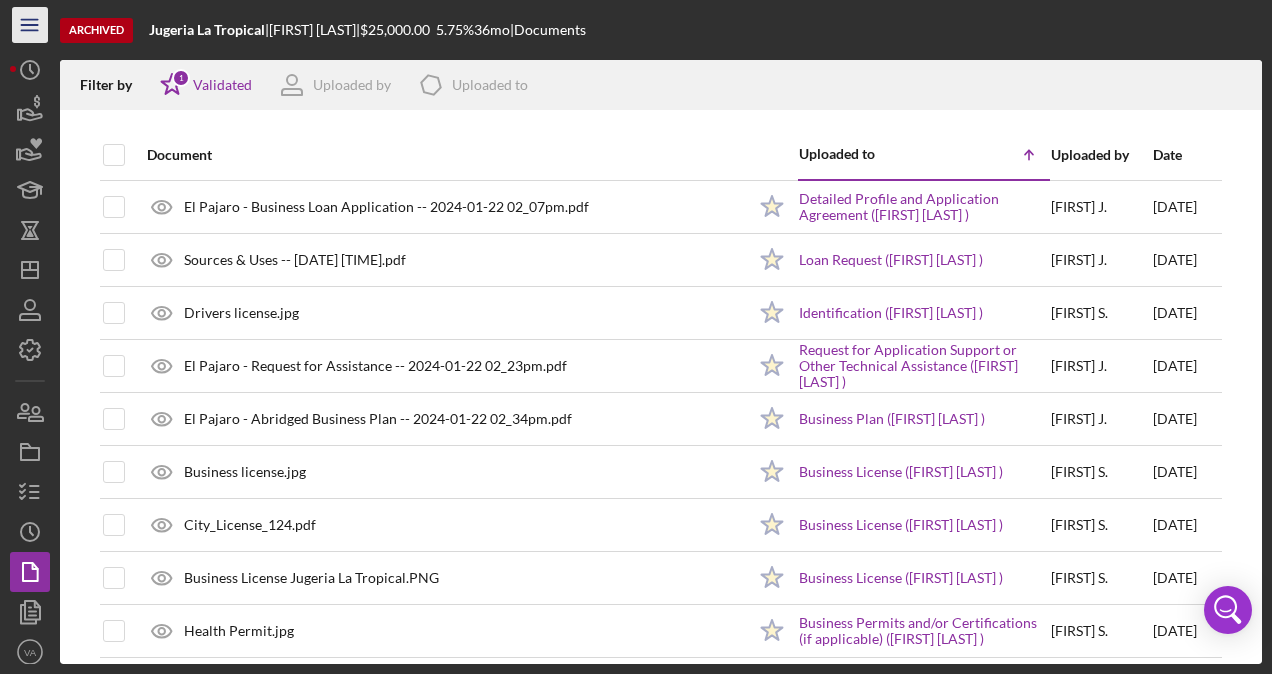 click 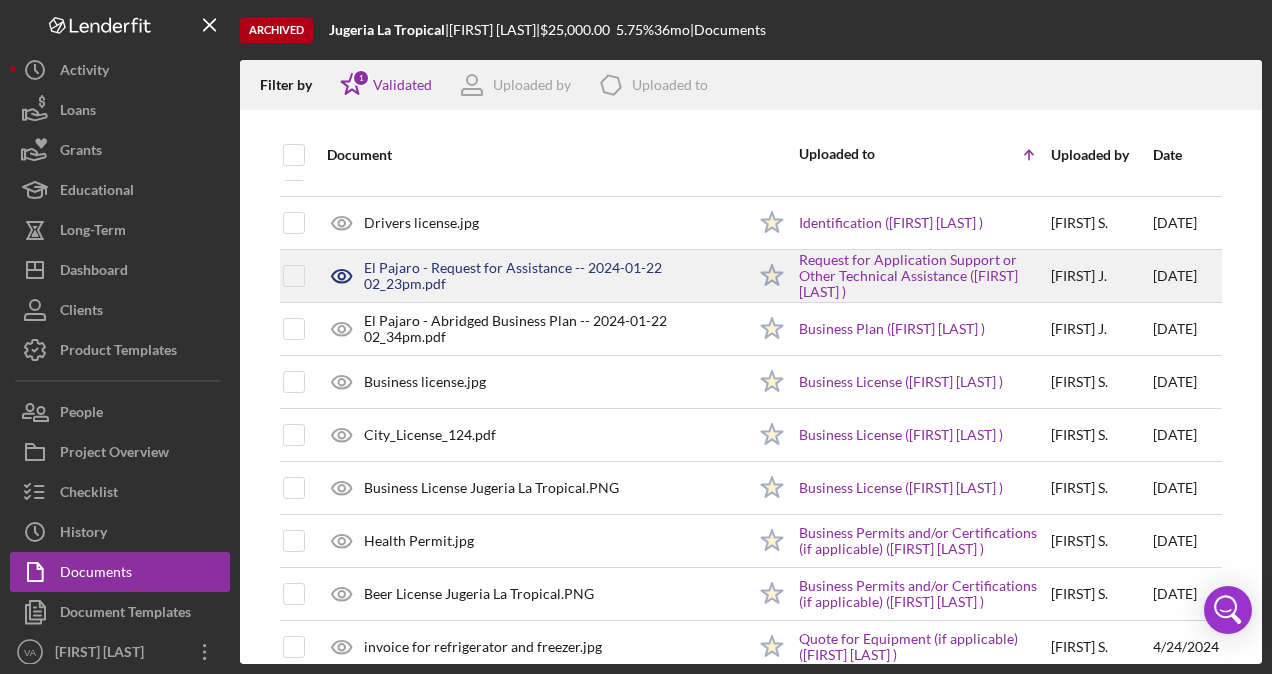 scroll, scrollTop: 0, scrollLeft: 0, axis: both 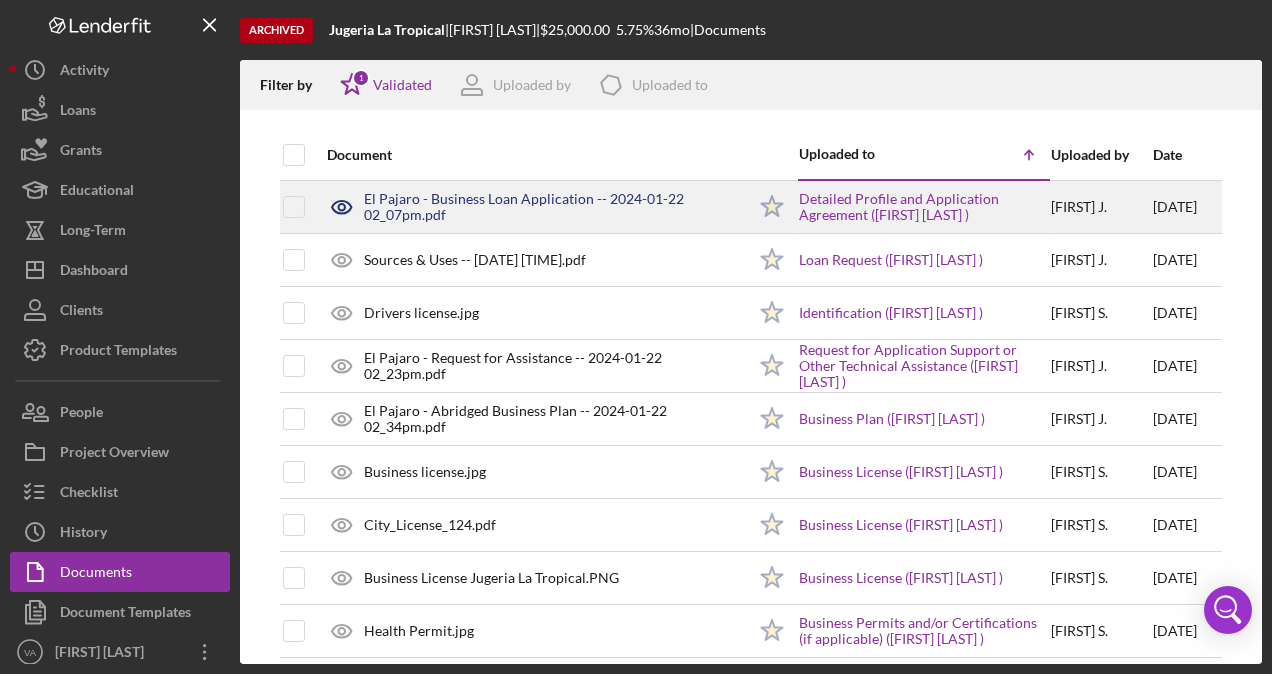 click on "El Pajaro - Business Loan Application -- 2024-01-22 02_07pm.pdf" at bounding box center [554, 207] 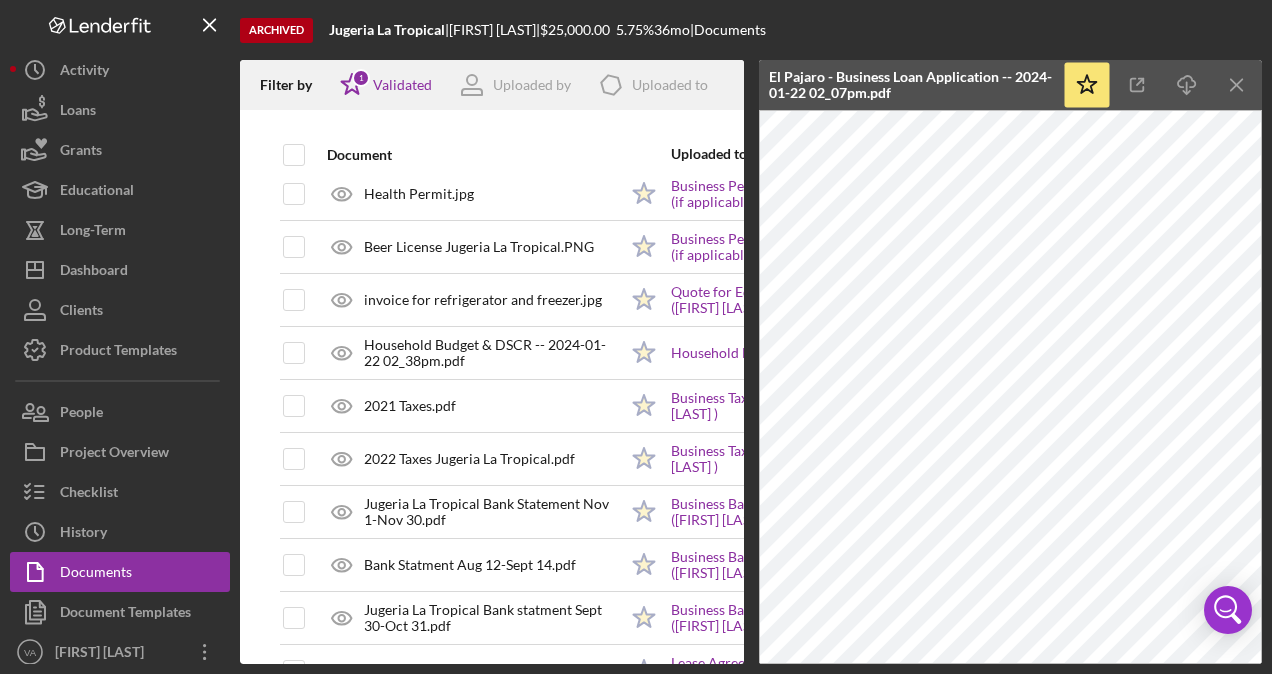 scroll, scrollTop: 438, scrollLeft: 0, axis: vertical 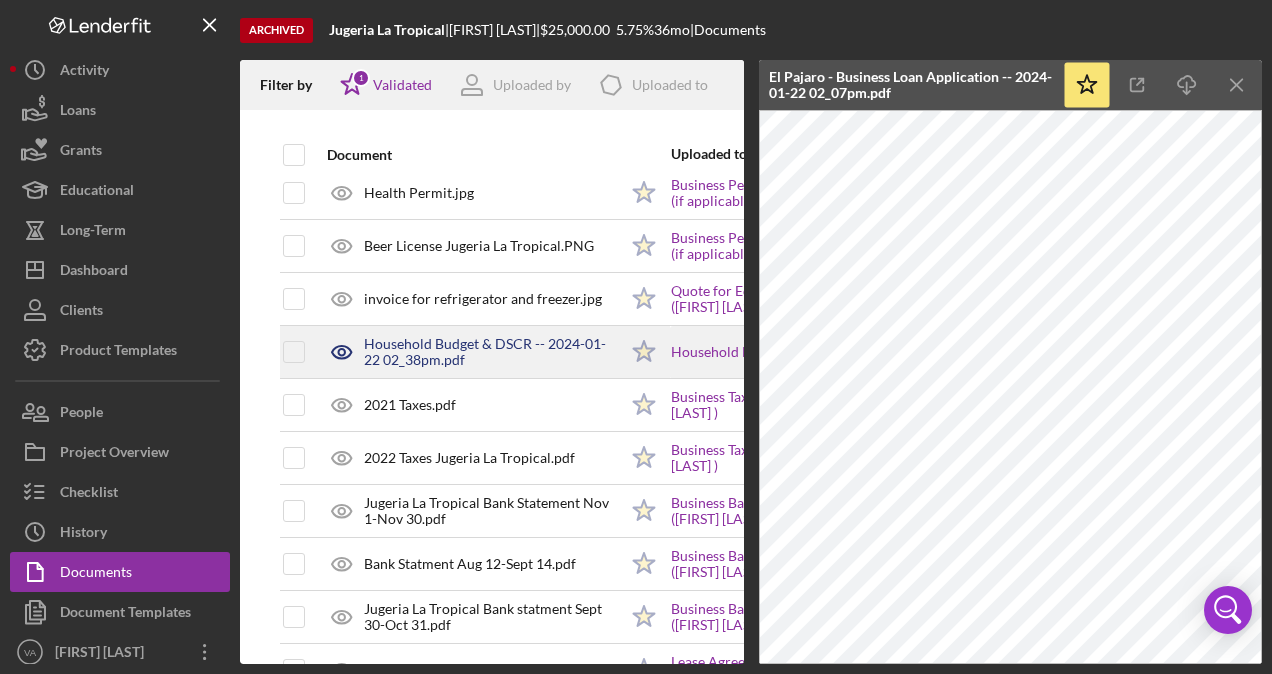 click on "Household Budget & DSCR -- 2024-01-22 02_38pm.pdf" at bounding box center [490, 352] 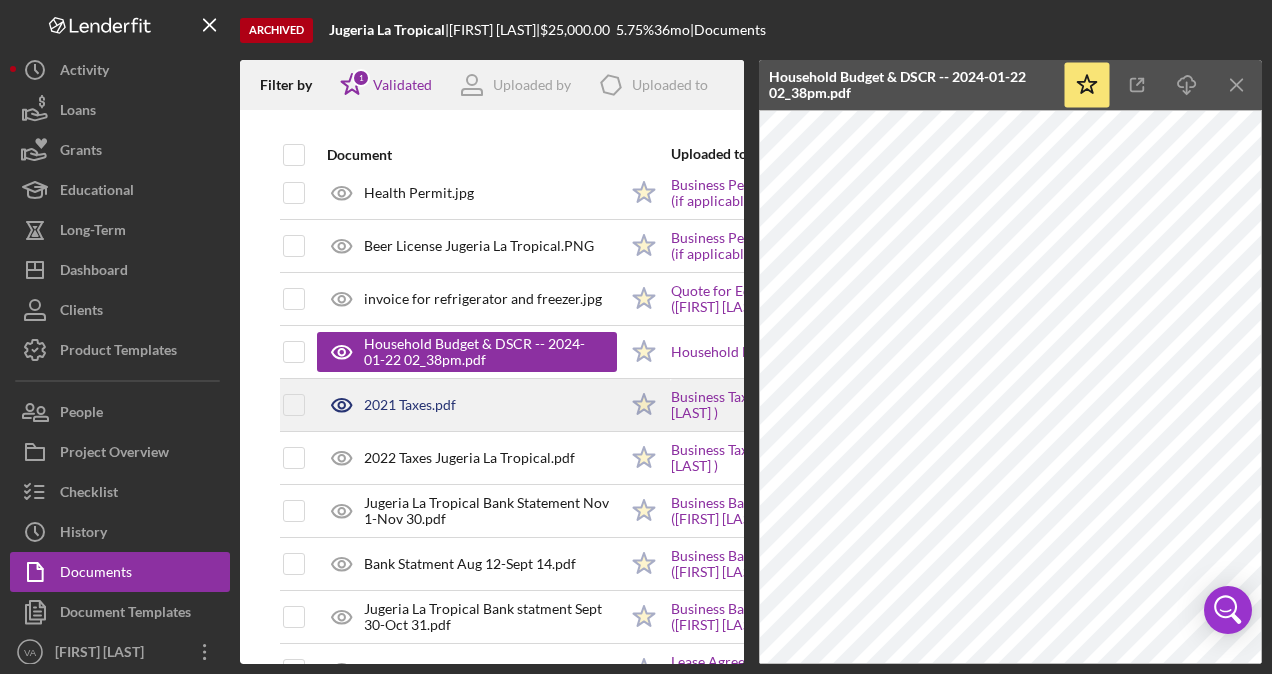 click on "2021 Taxes.pdf" at bounding box center [467, 405] 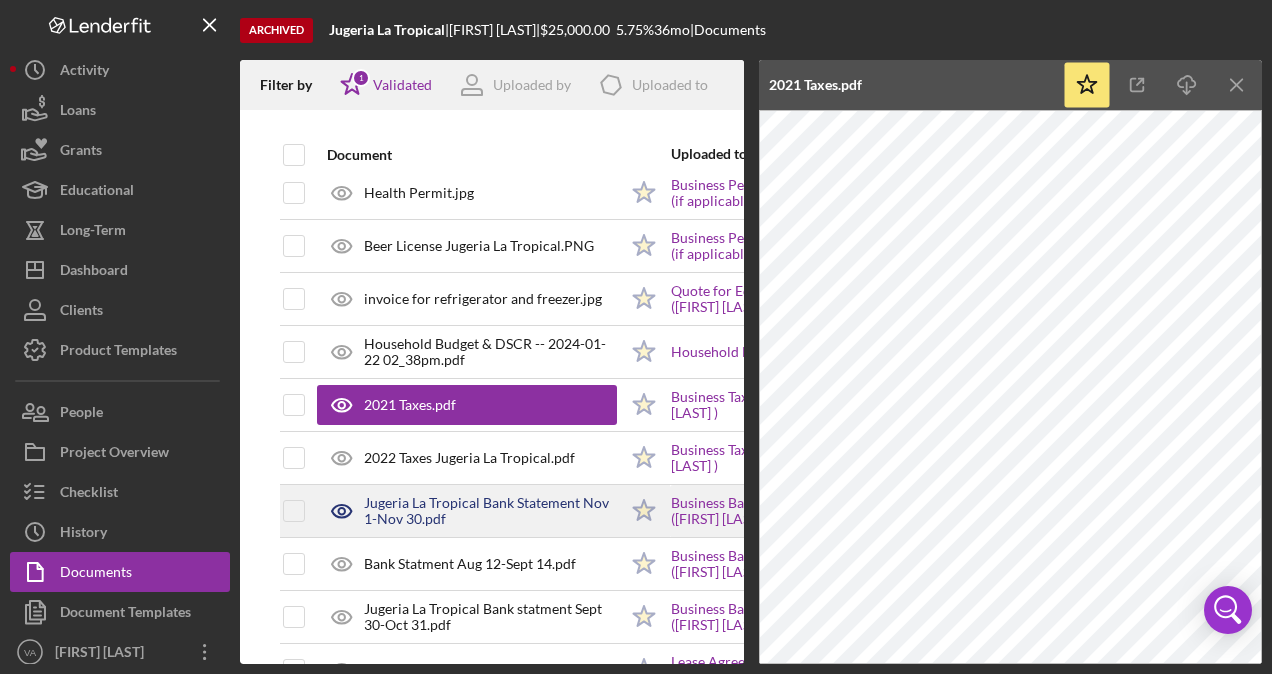 click on "Jugeria La Tropical Bank Statement Nov 1-Nov 30.pdf" at bounding box center (490, 511) 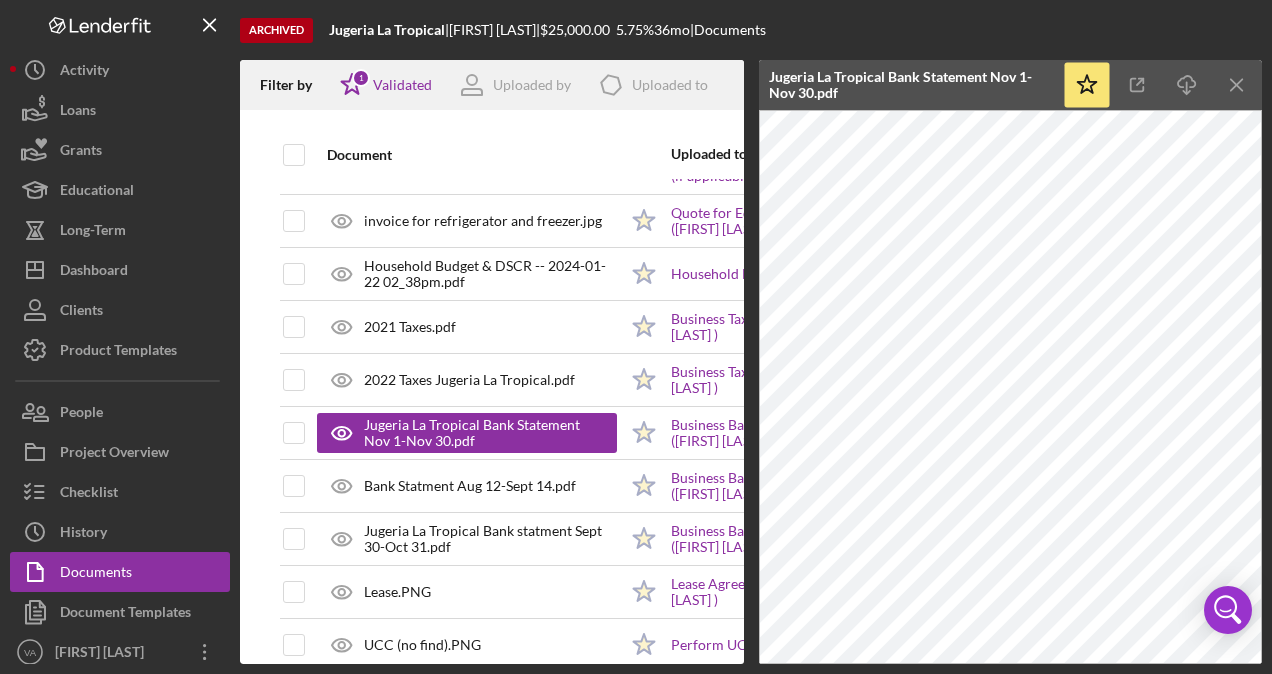 scroll, scrollTop: 520, scrollLeft: 0, axis: vertical 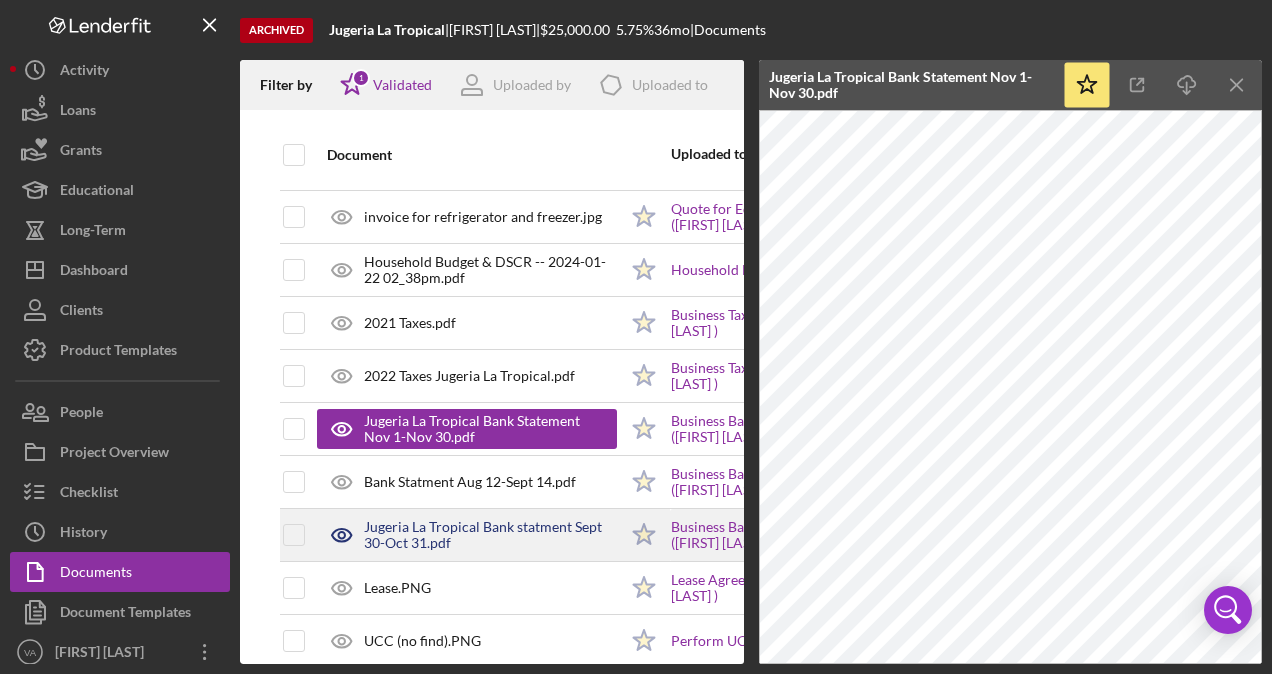 click on "Jugeria La Tropical Bank statment Sept 30-Oct 31.pdf" at bounding box center [490, 535] 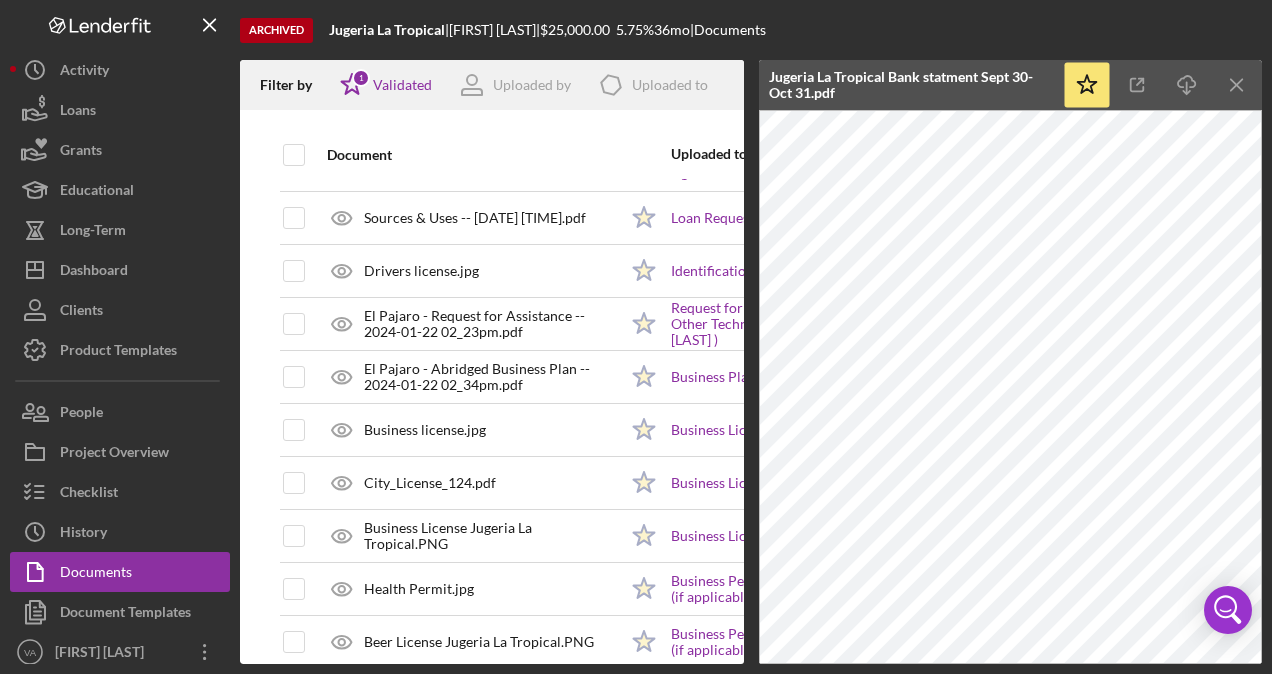 scroll, scrollTop: 0, scrollLeft: 0, axis: both 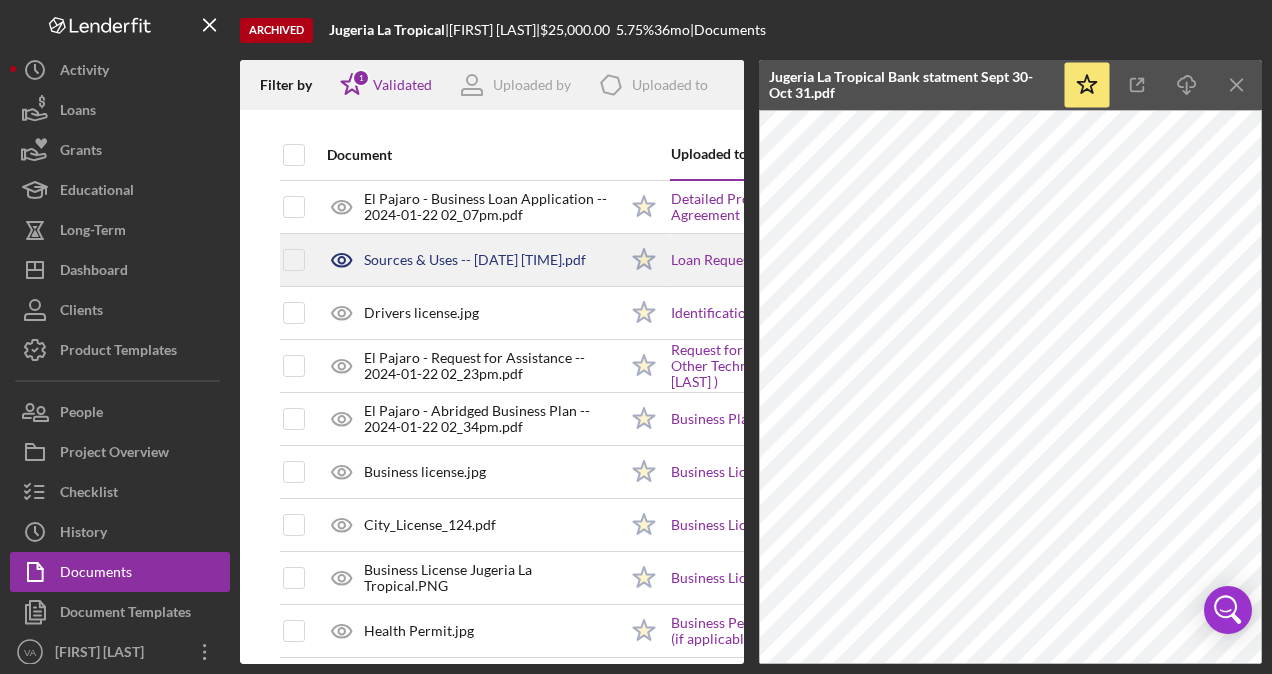 click on "Sources & Uses -- [DATE] [TIME].pdf" at bounding box center (475, 260) 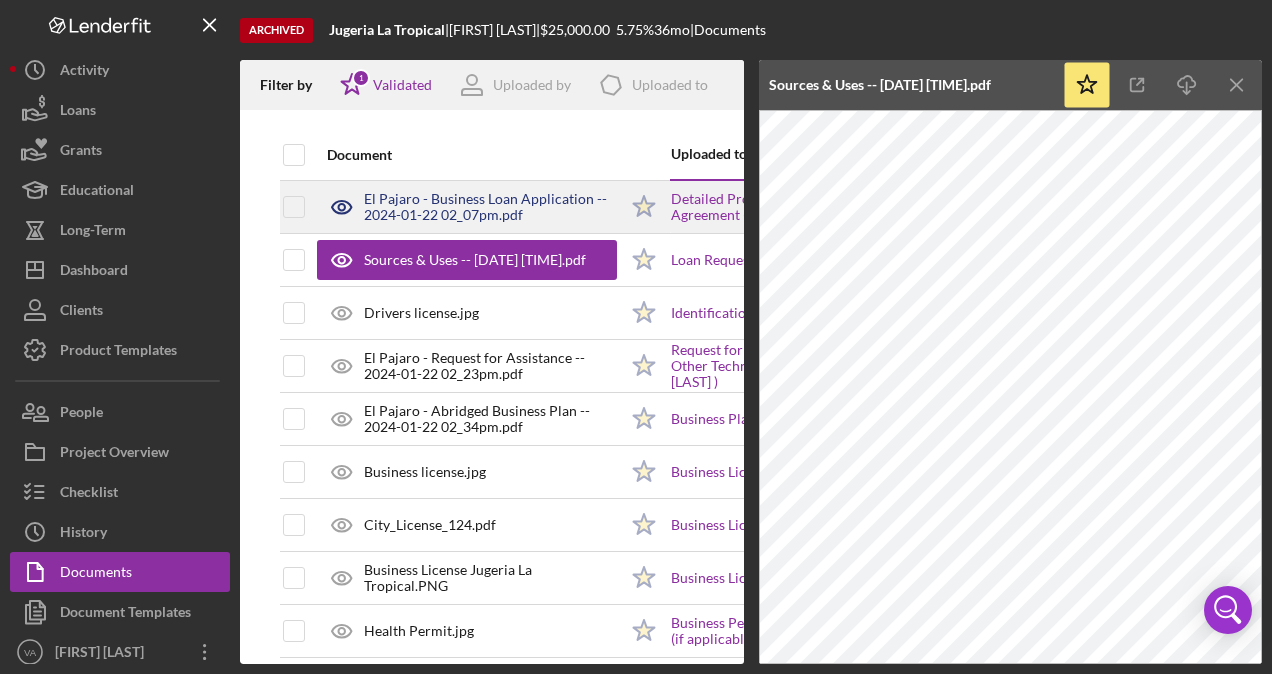 click on "El Pajaro - Business Loan Application -- 2024-01-22 02_07pm.pdf" at bounding box center (490, 207) 